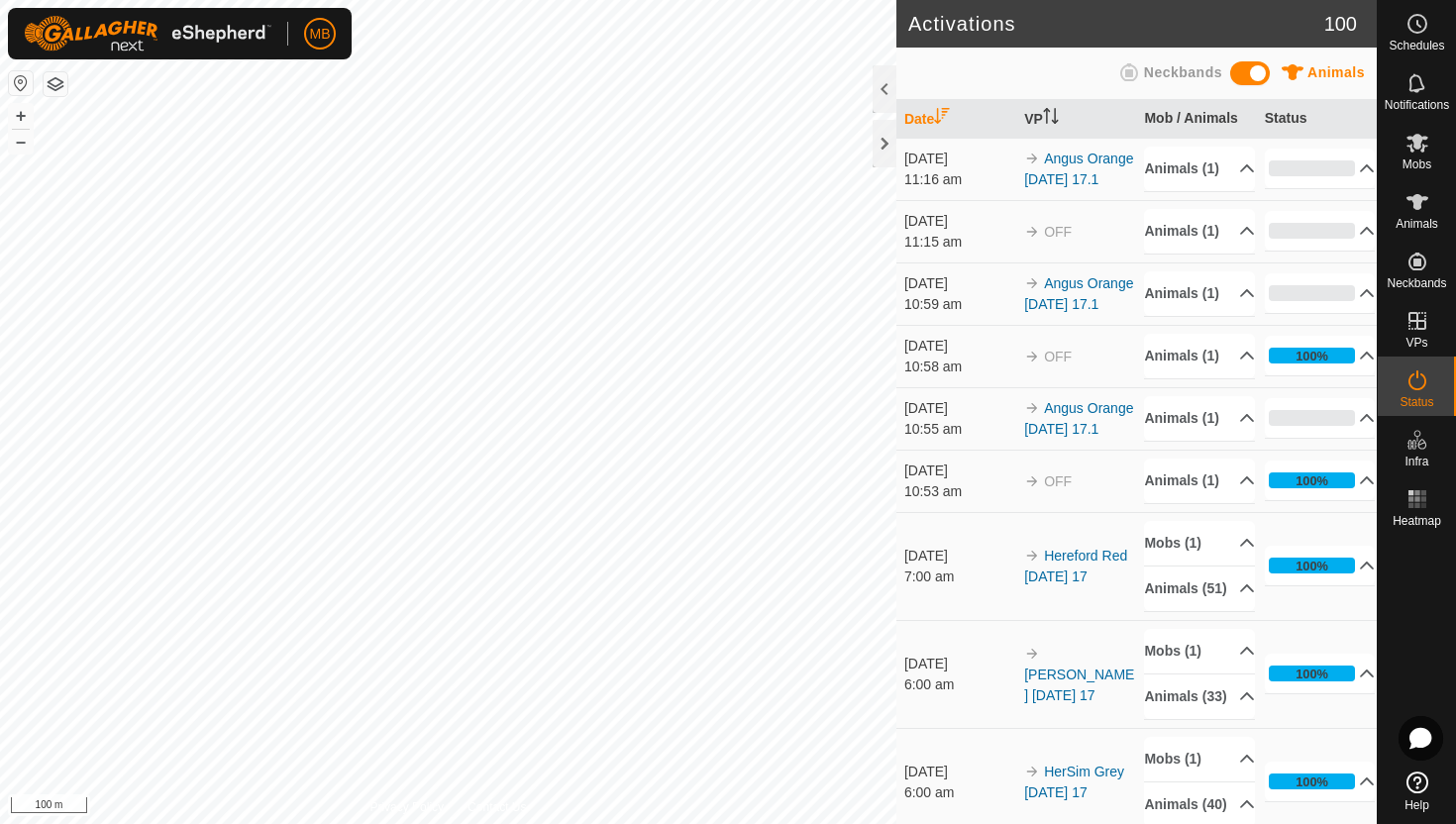 scroll, scrollTop: 0, scrollLeft: 0, axis: both 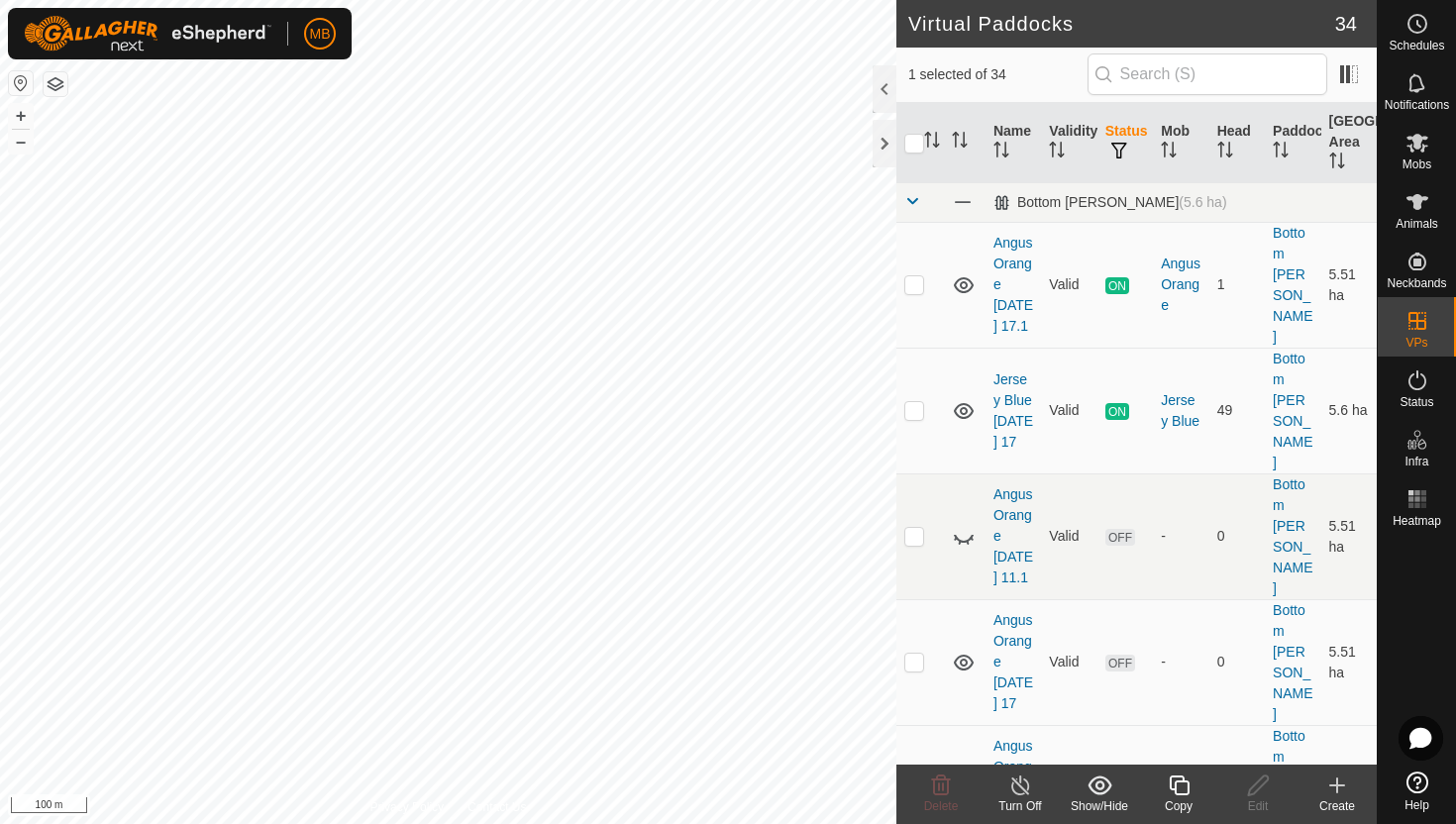 checkbox on "true" 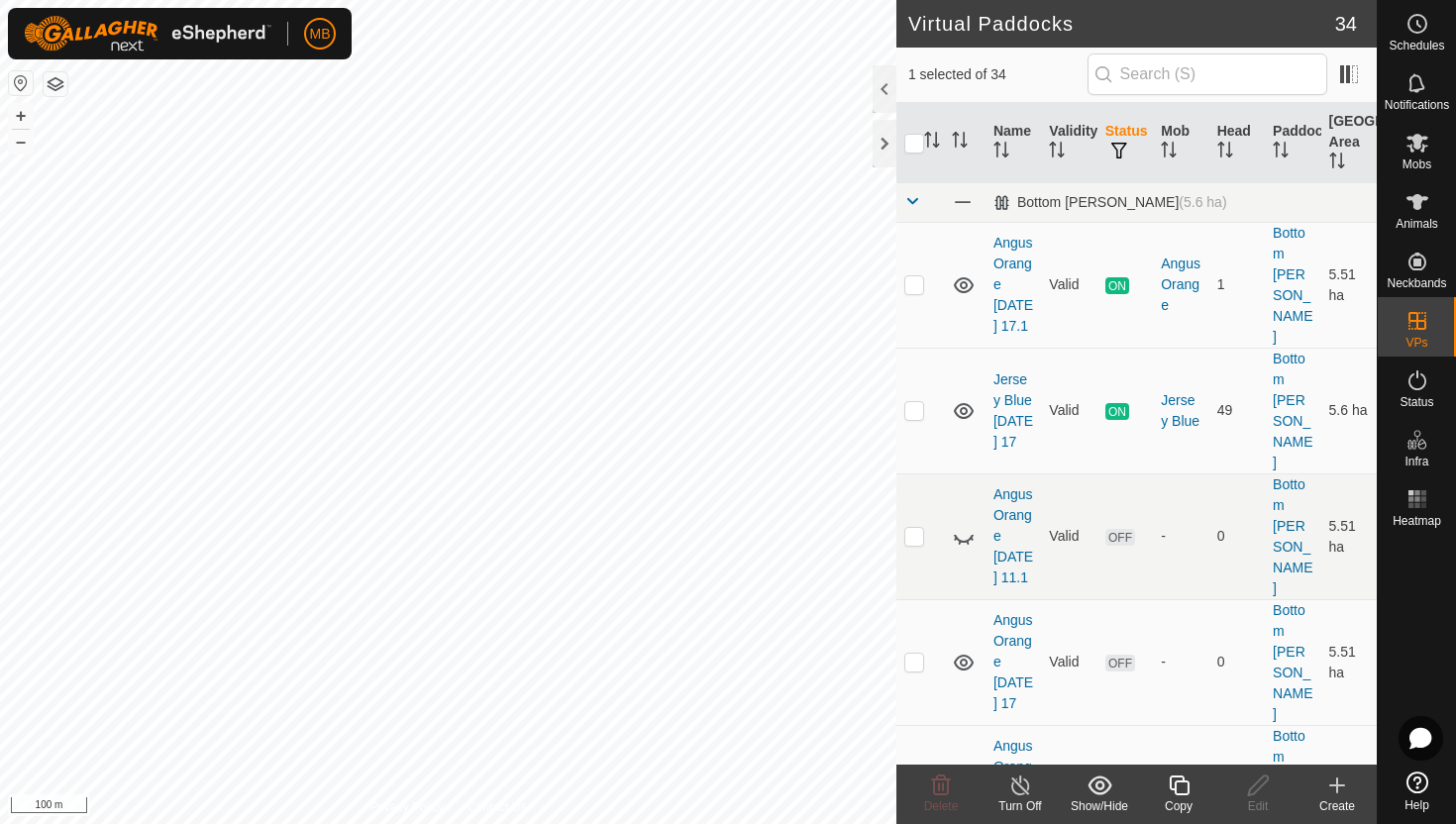 checkbox on "false" 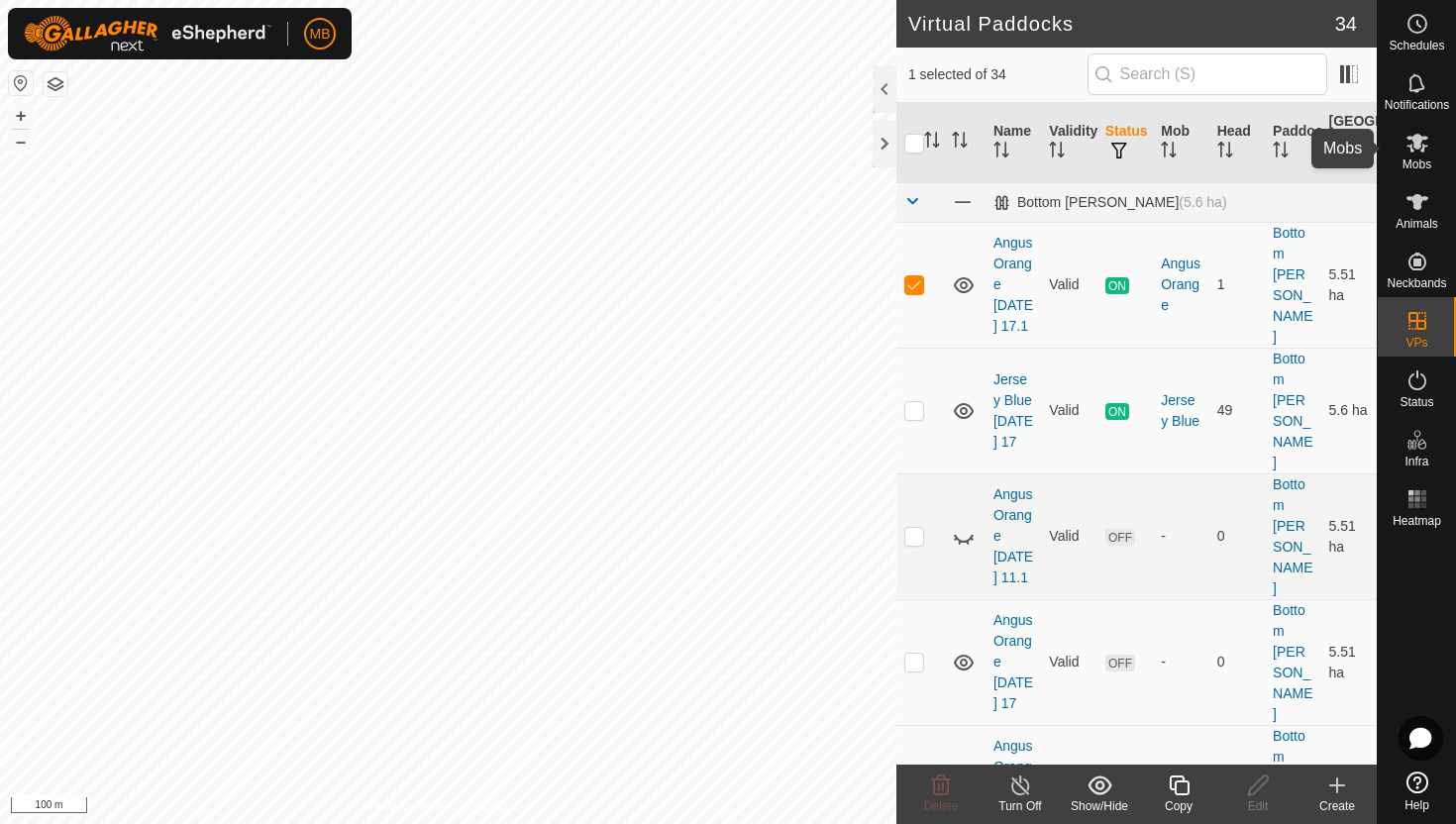 click at bounding box center [1417, 143] 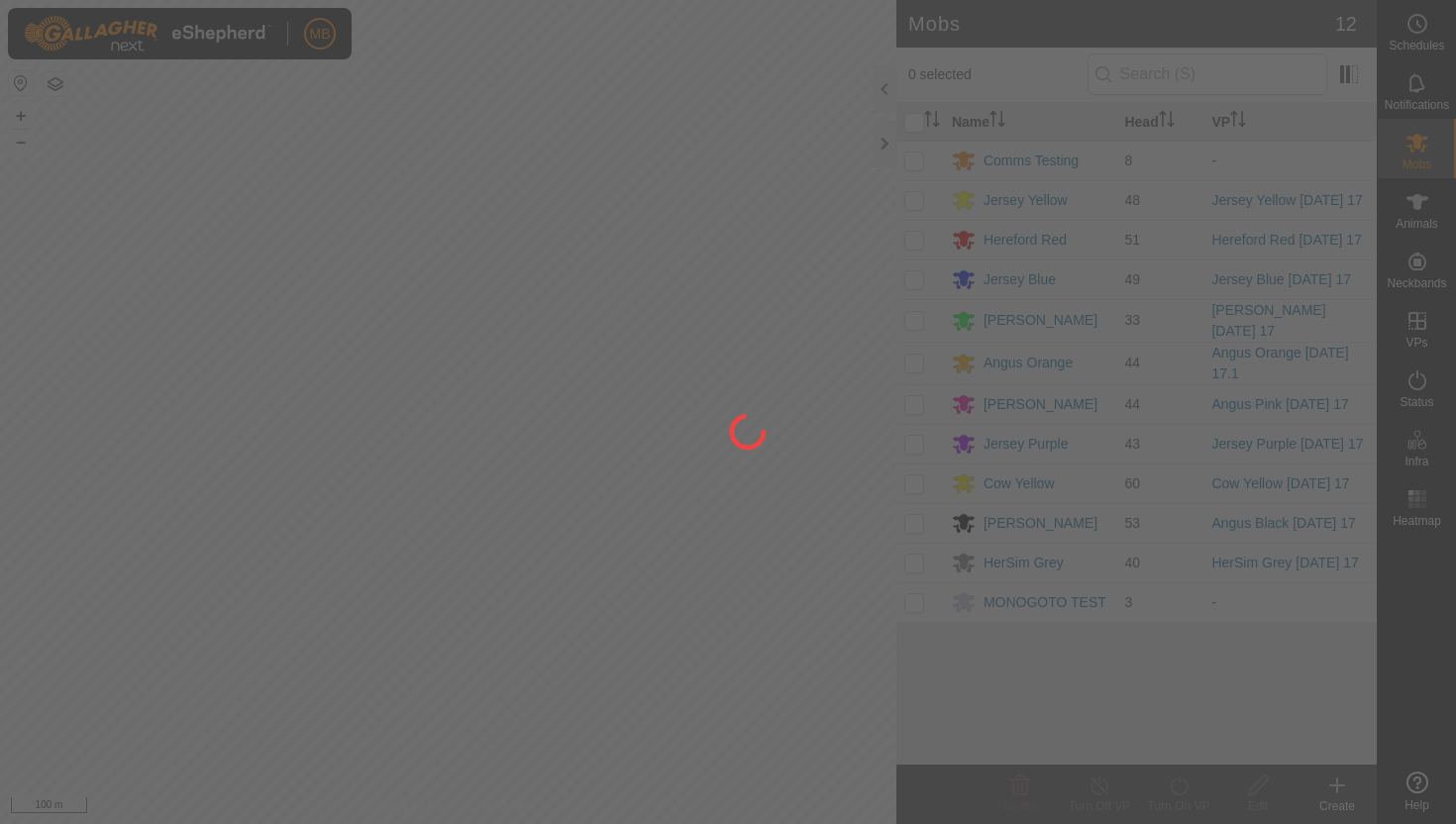scroll, scrollTop: 0, scrollLeft: 0, axis: both 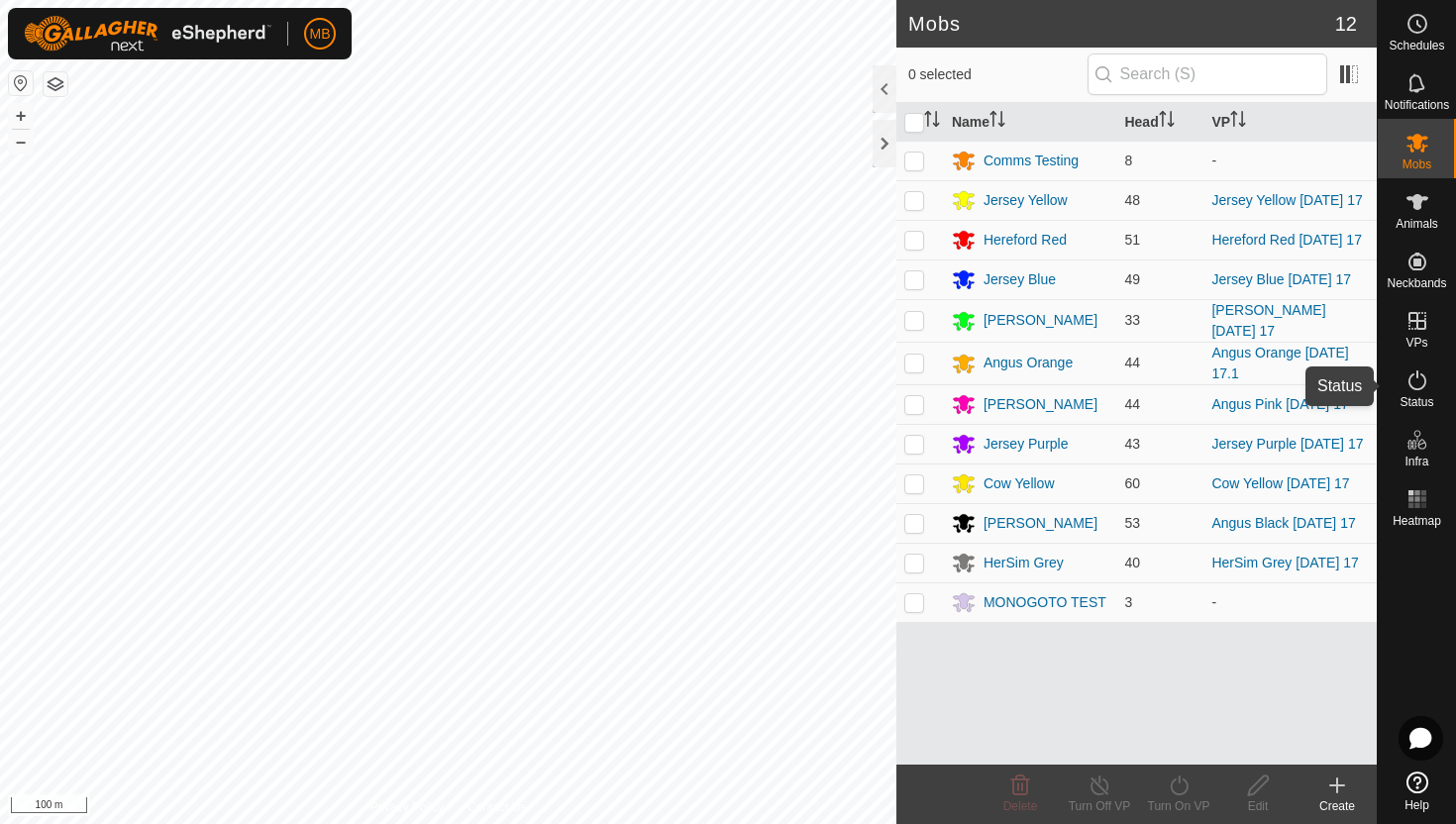 click 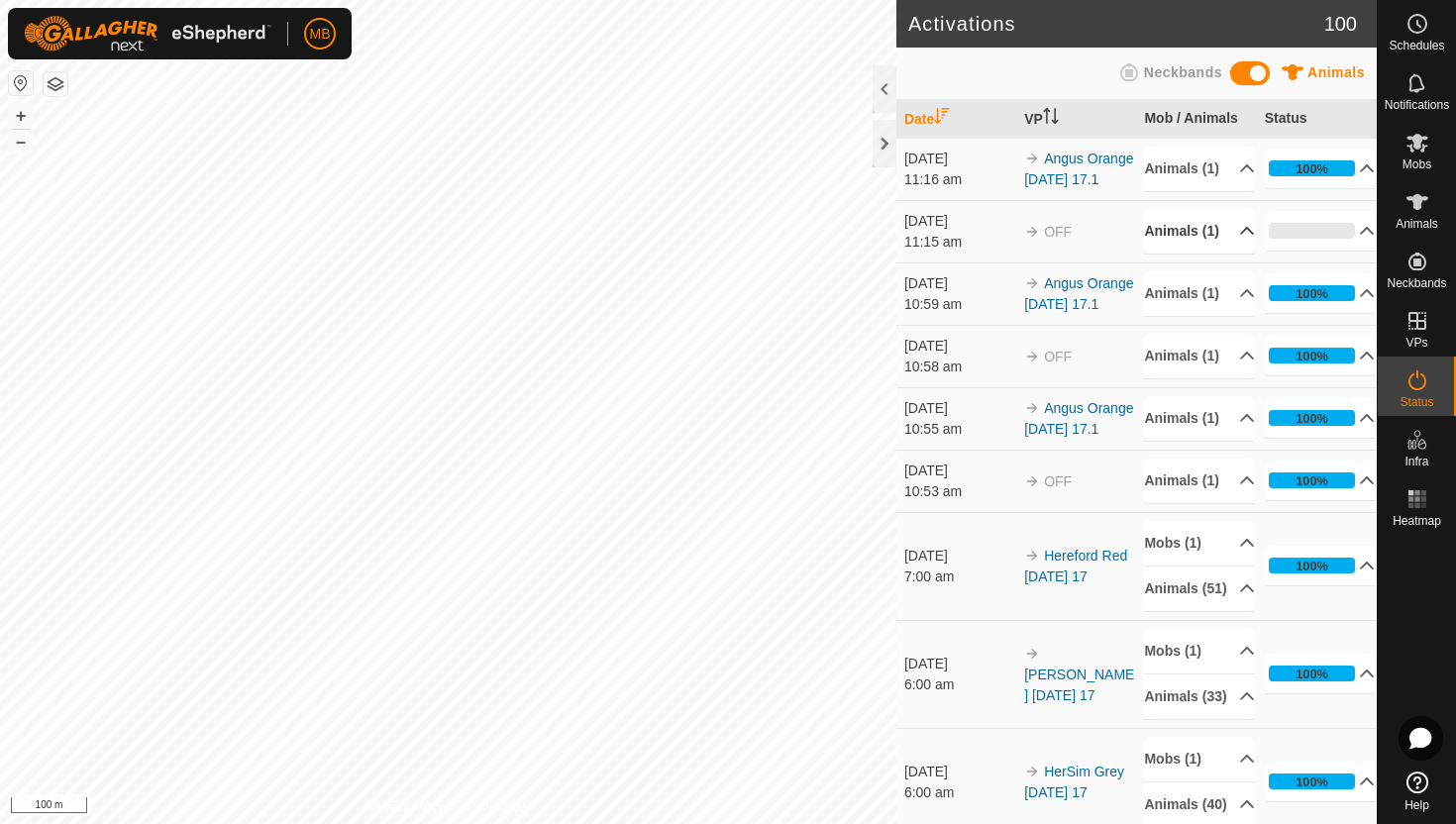 click on "Animals (1)" at bounding box center (1199, 231) 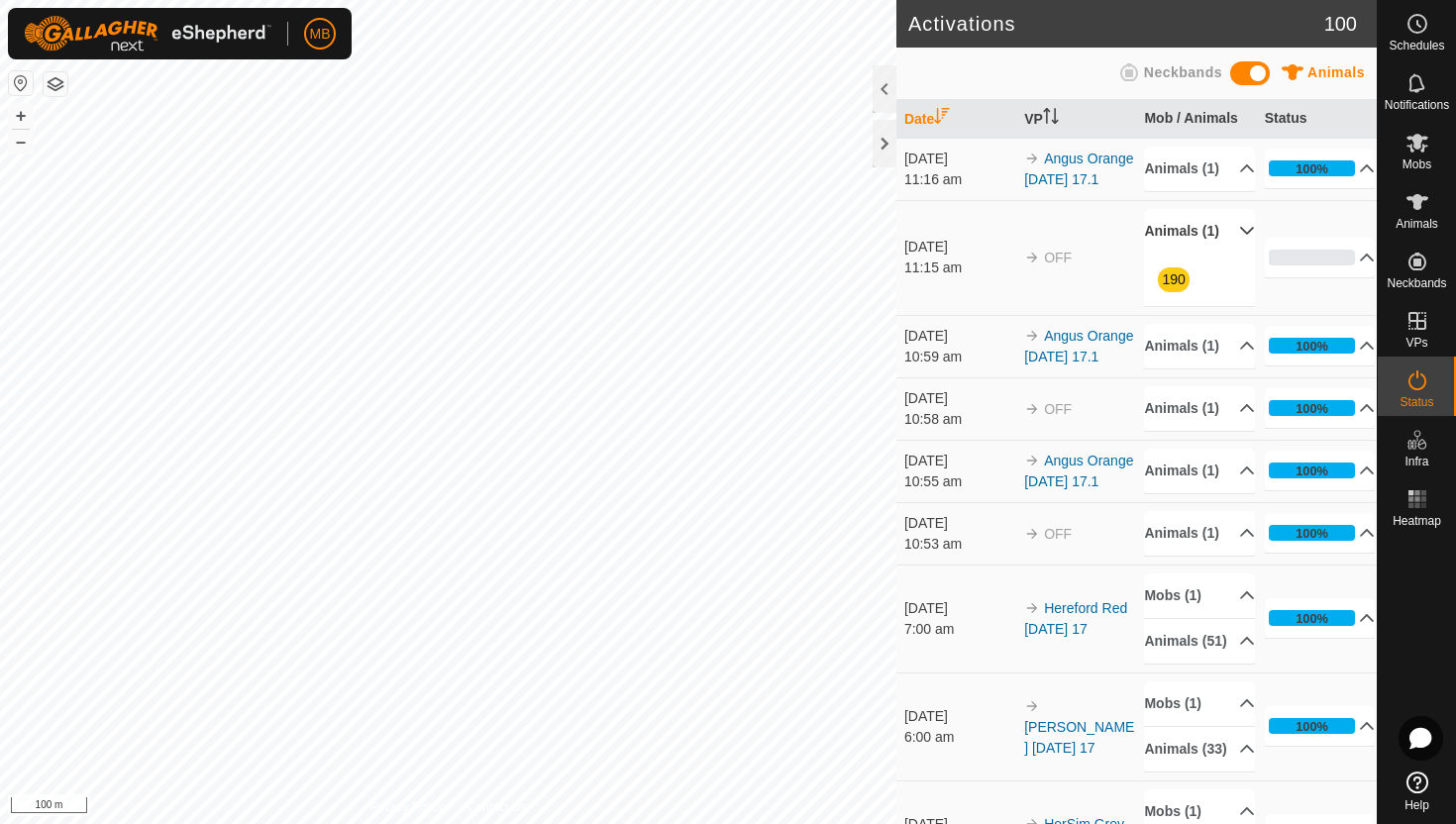 click on "Animals (1)" at bounding box center (1199, 231) 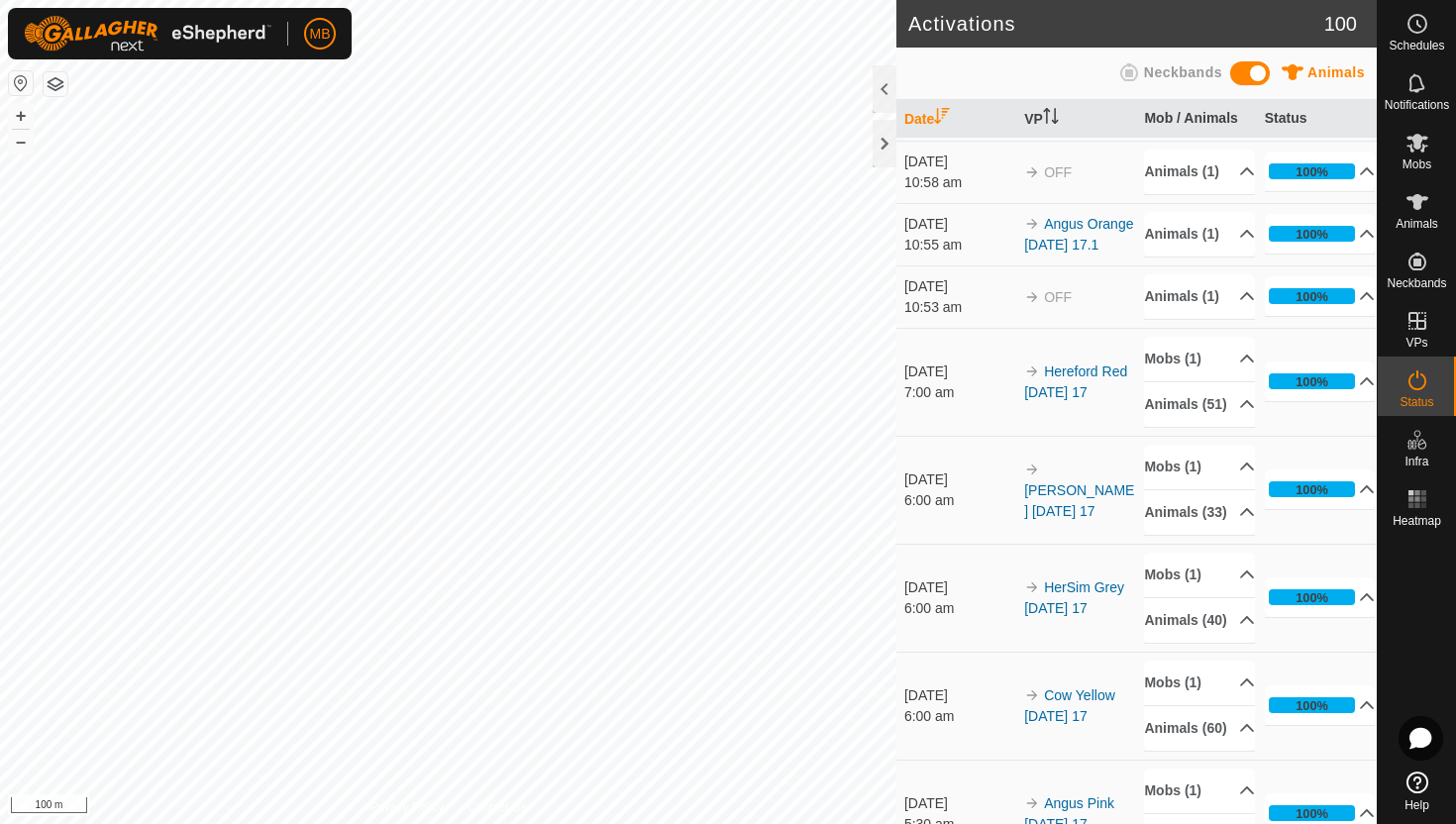 scroll, scrollTop: 0, scrollLeft: 0, axis: both 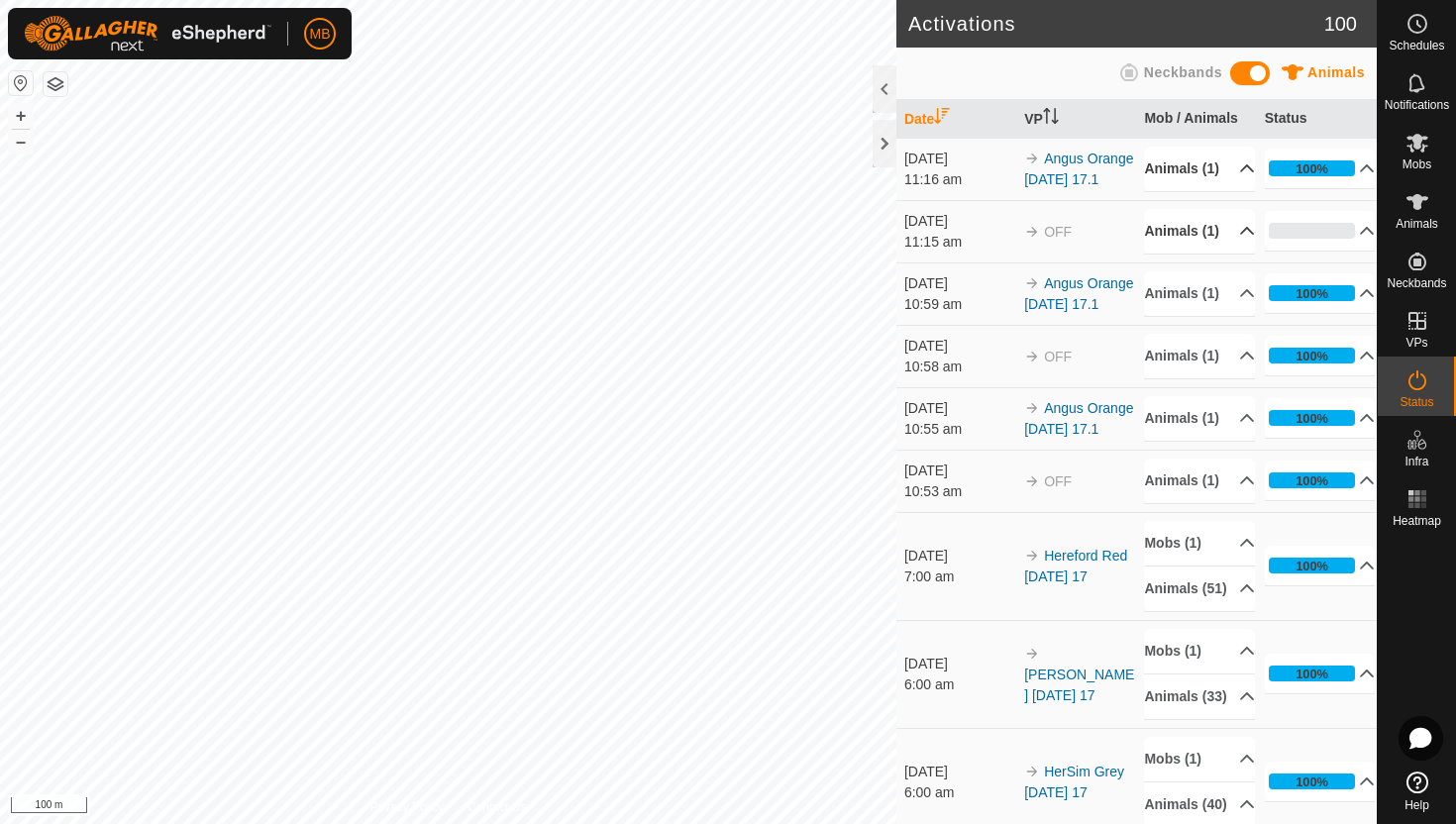 click on "Animals (1)" at bounding box center [1199, 168] 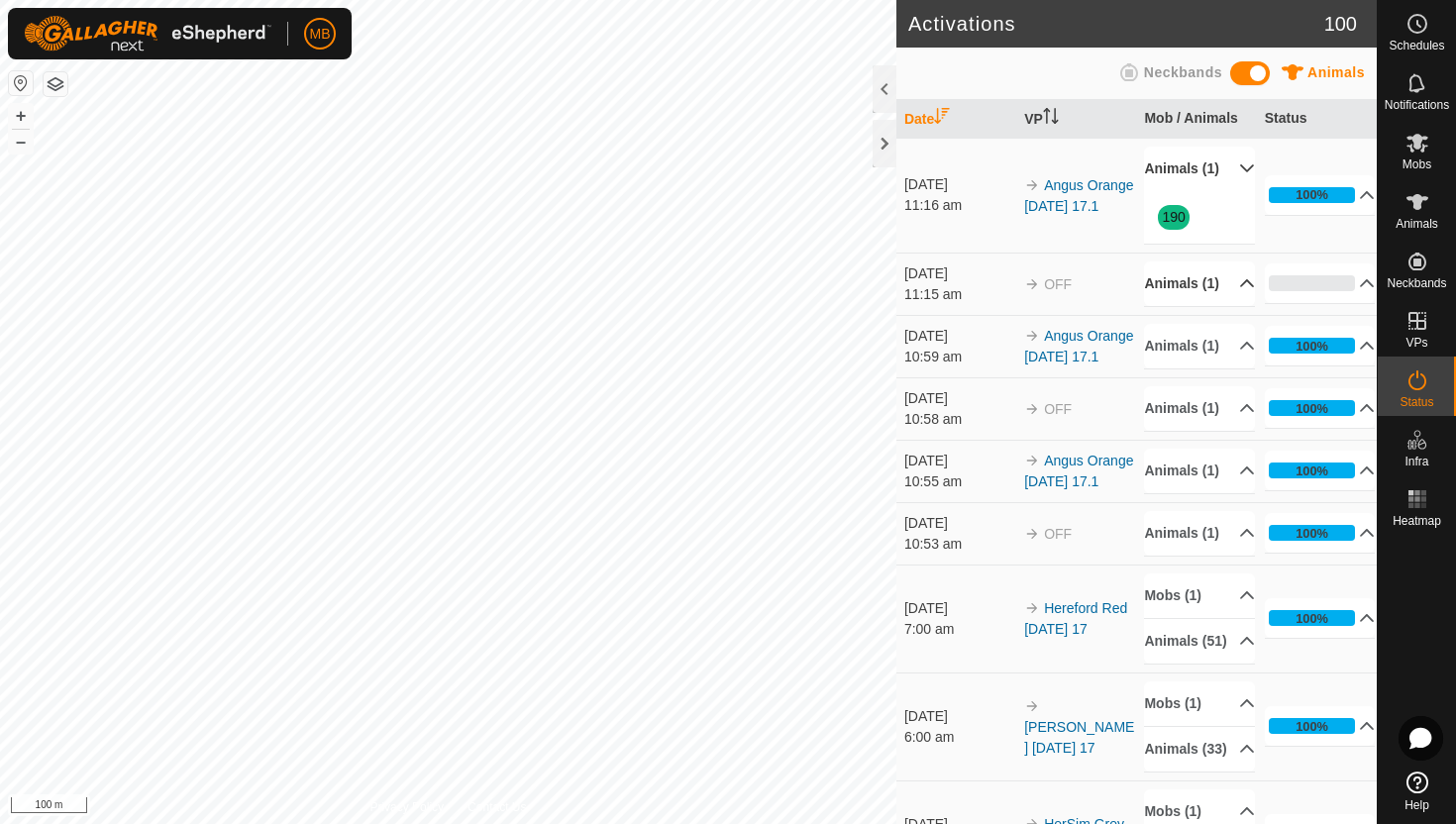 click on "Animals (1)" at bounding box center [1199, 168] 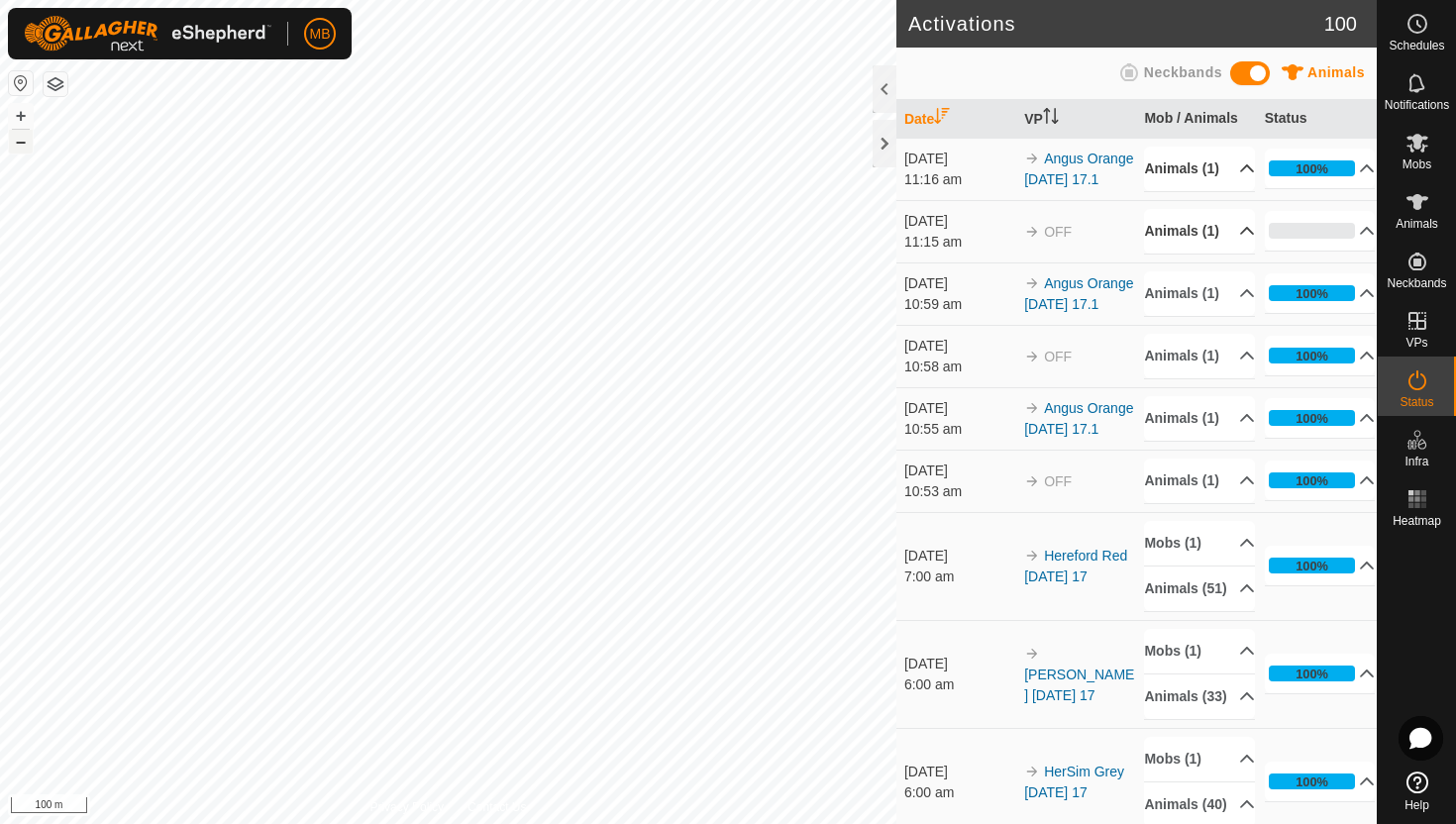 click on "–" at bounding box center (21, 142) 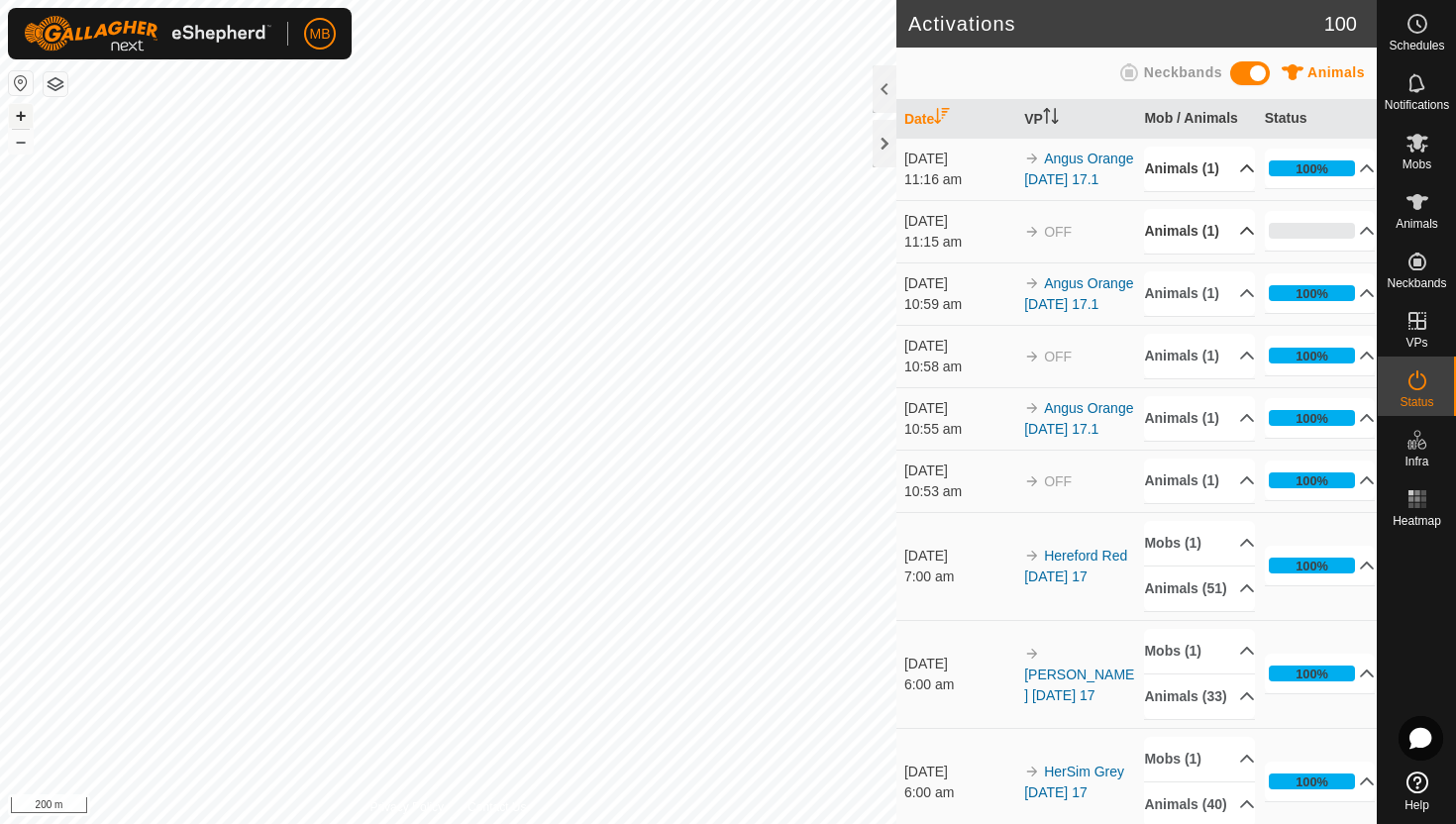 click on "+" at bounding box center (21, 116) 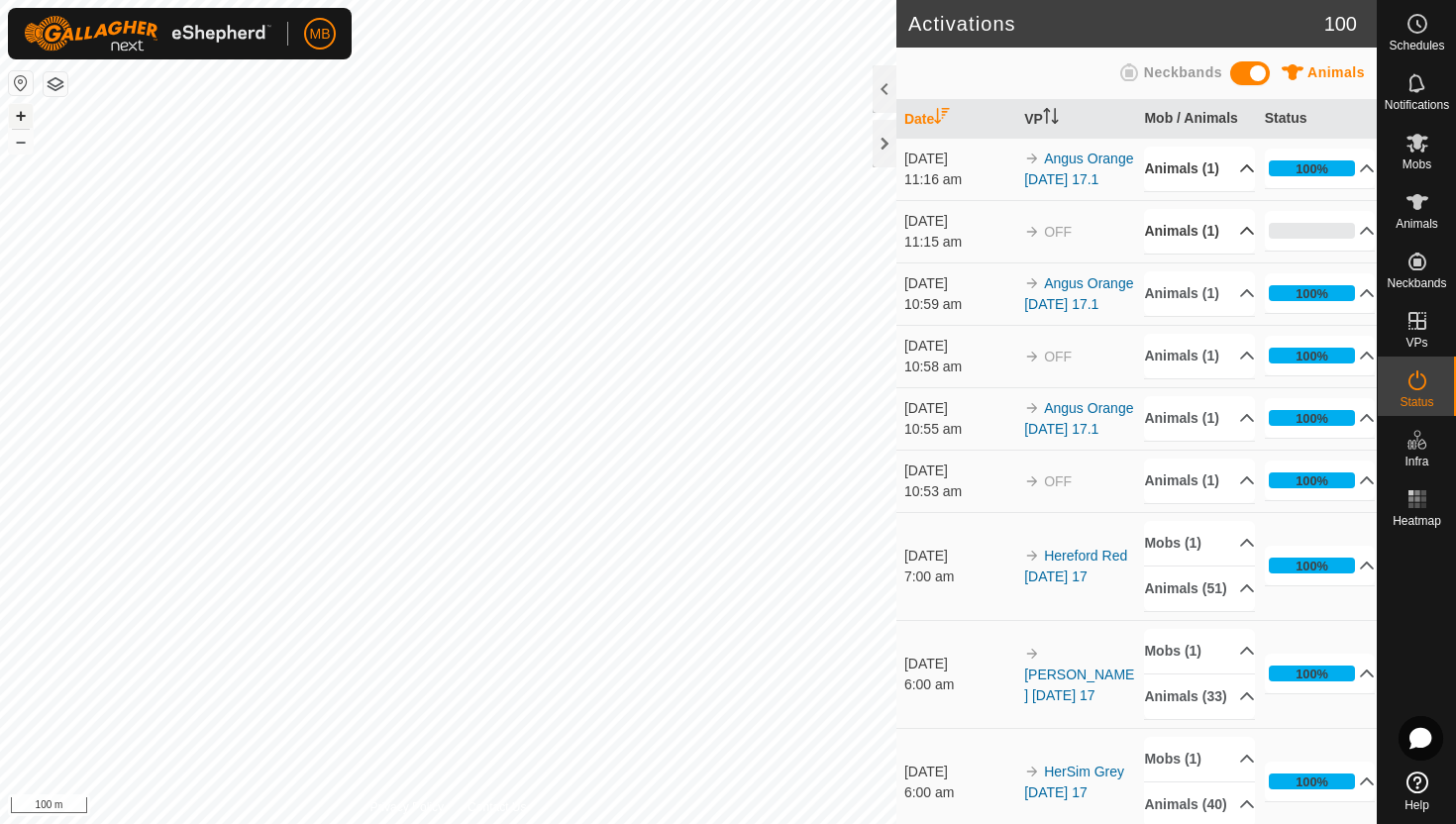 click on "+" at bounding box center [21, 116] 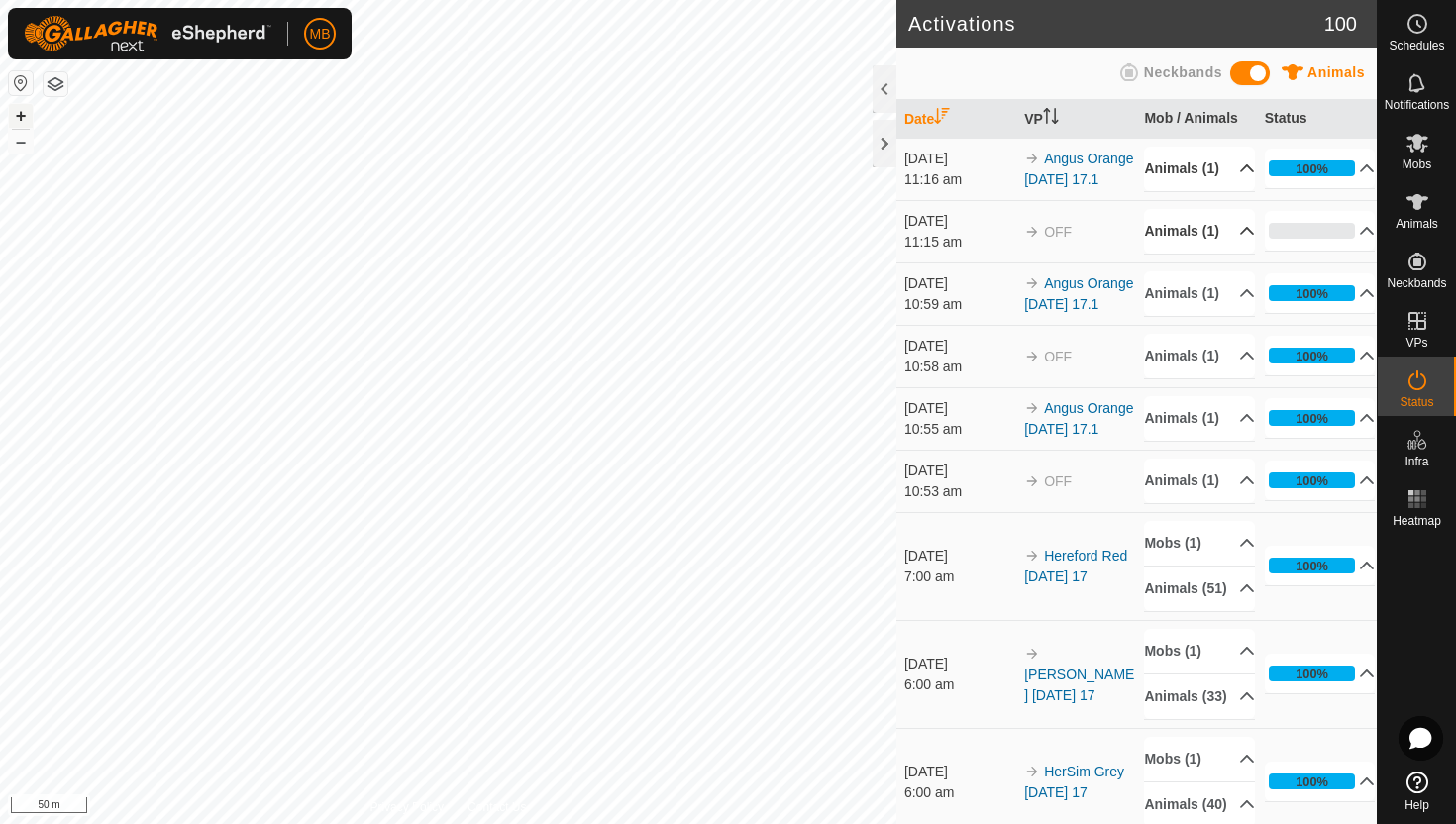 click on "+" at bounding box center [21, 116] 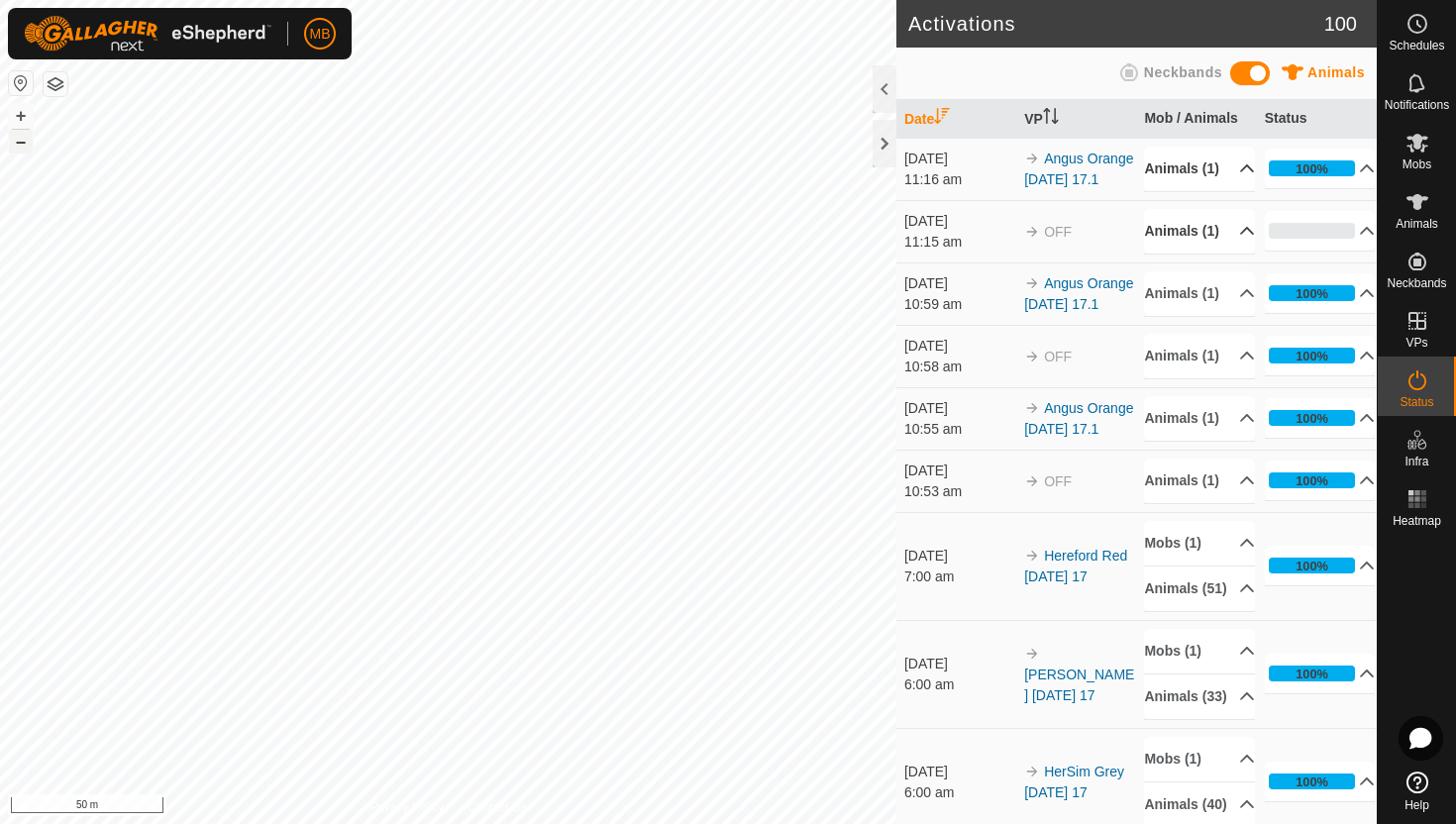 click on "–" at bounding box center [21, 142] 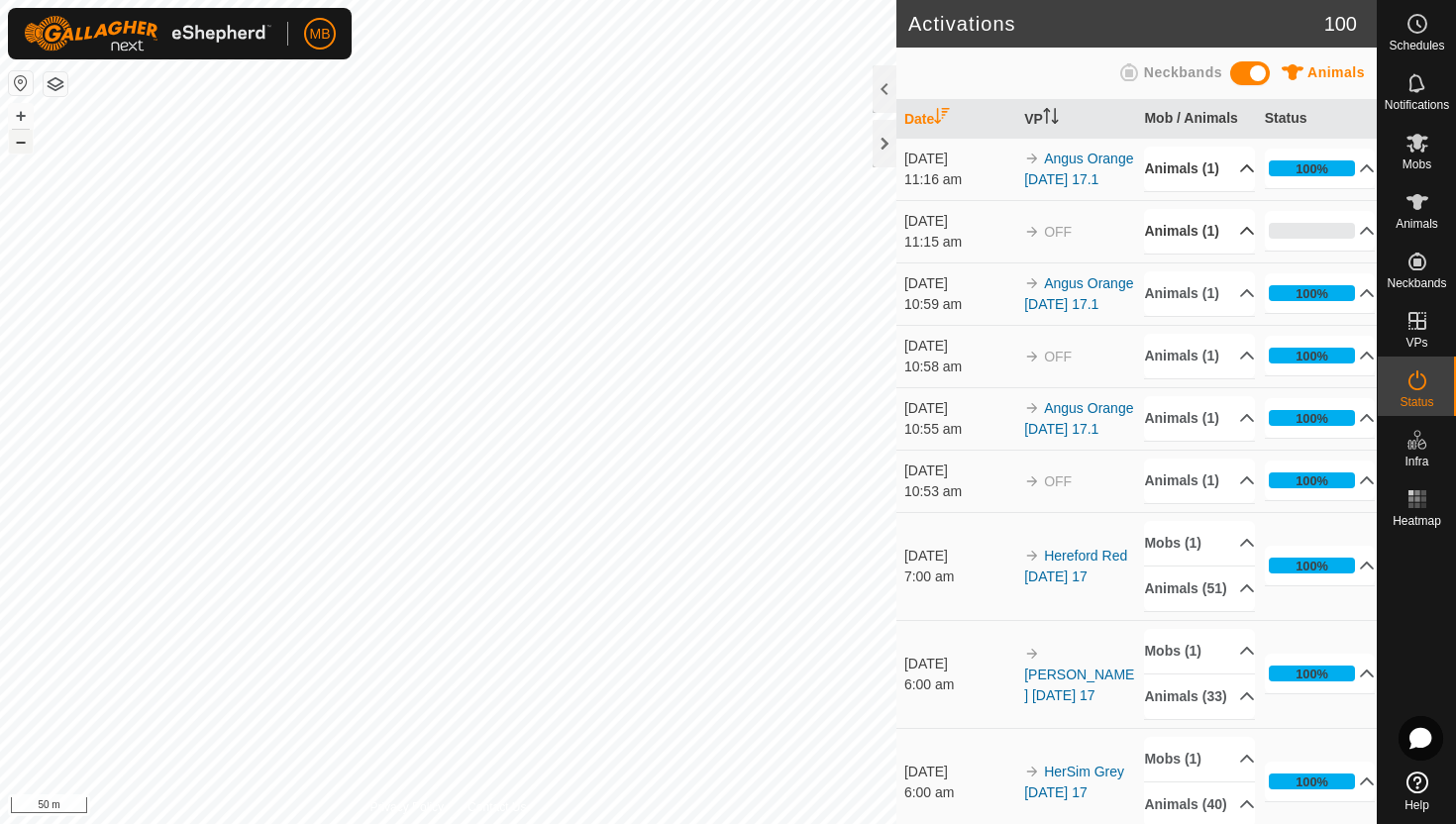 click on "–" at bounding box center [21, 142] 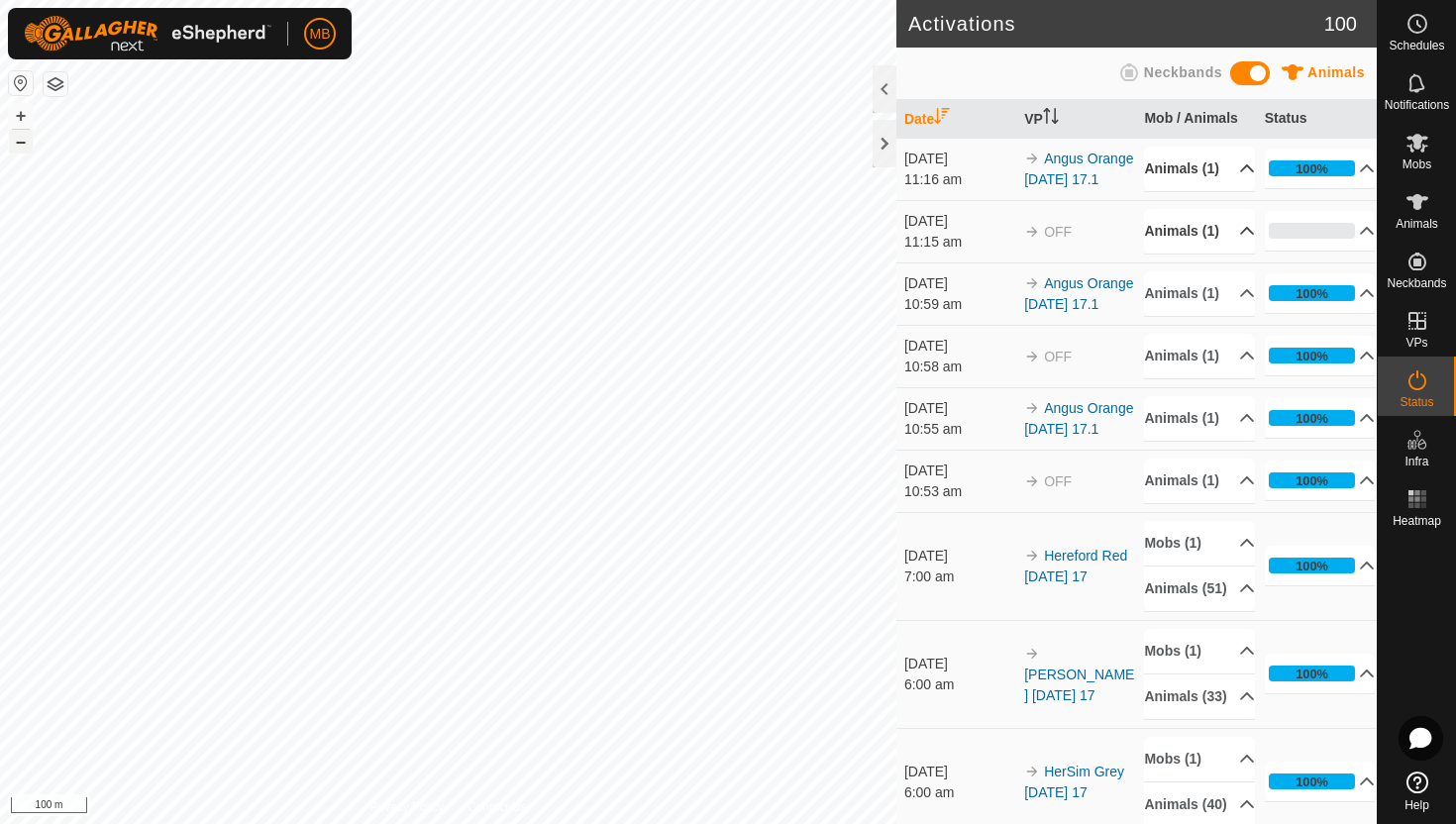 click on "–" at bounding box center (21, 142) 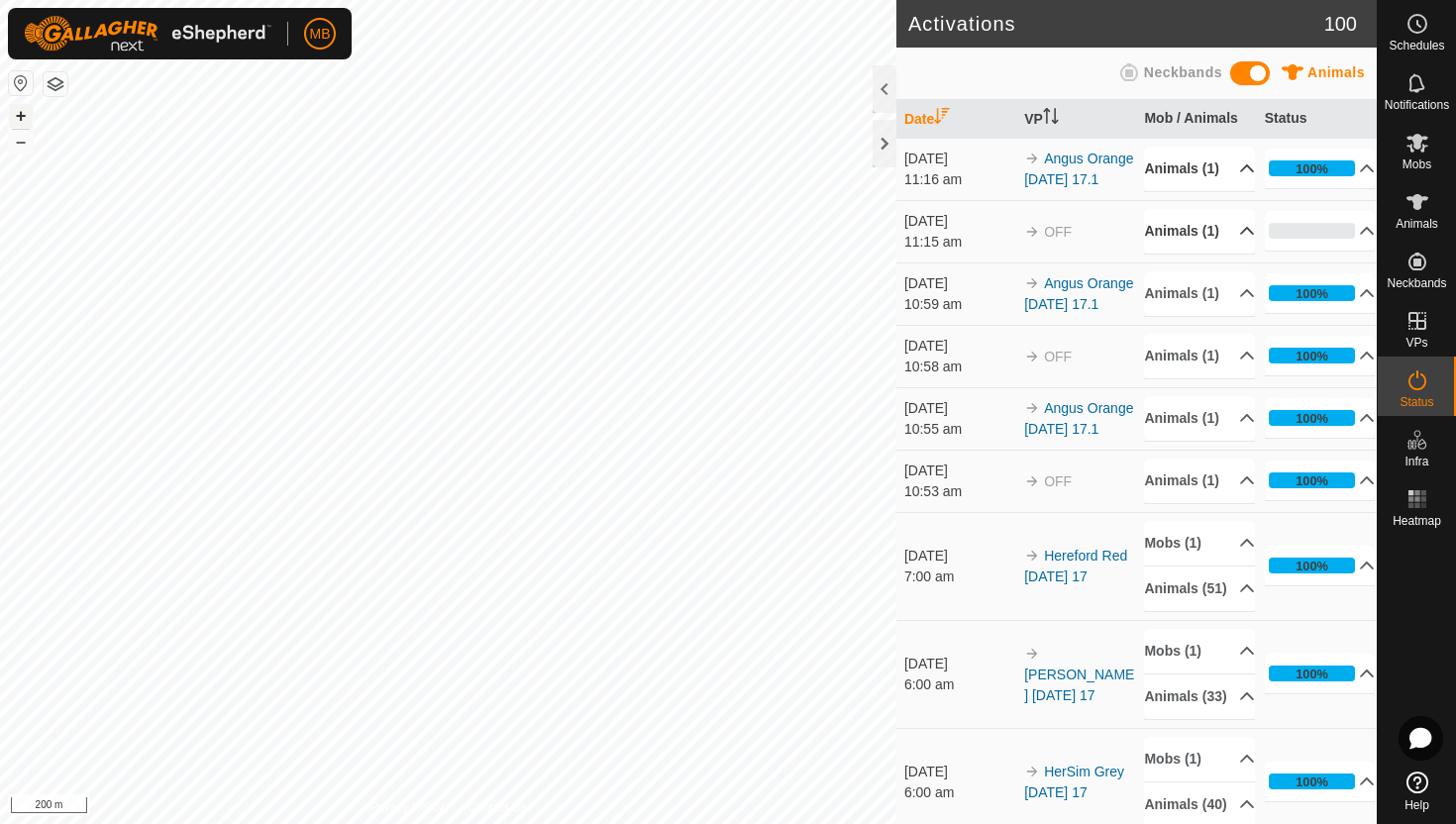 click on "+" at bounding box center [21, 116] 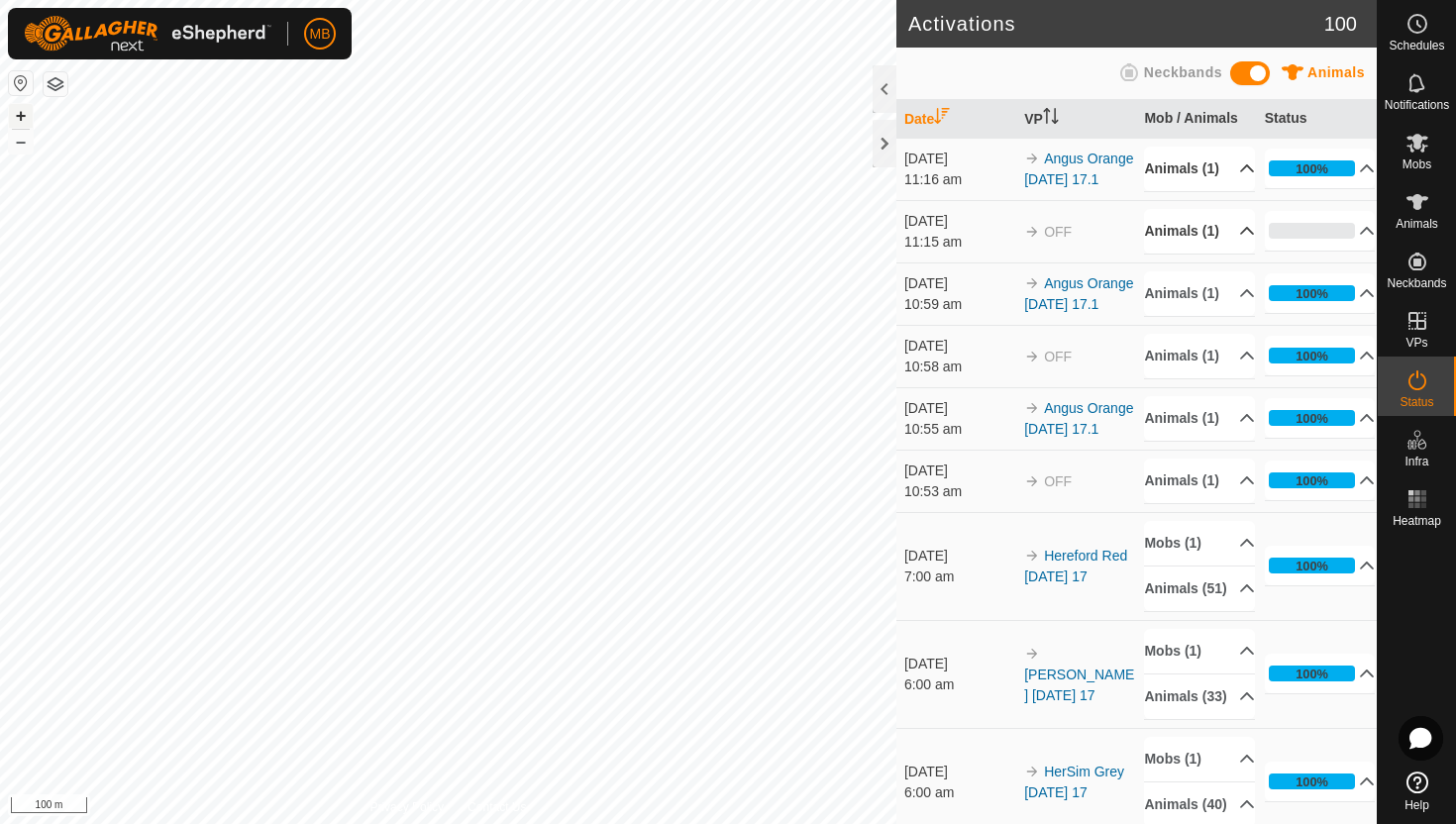 click on "+" at bounding box center (21, 116) 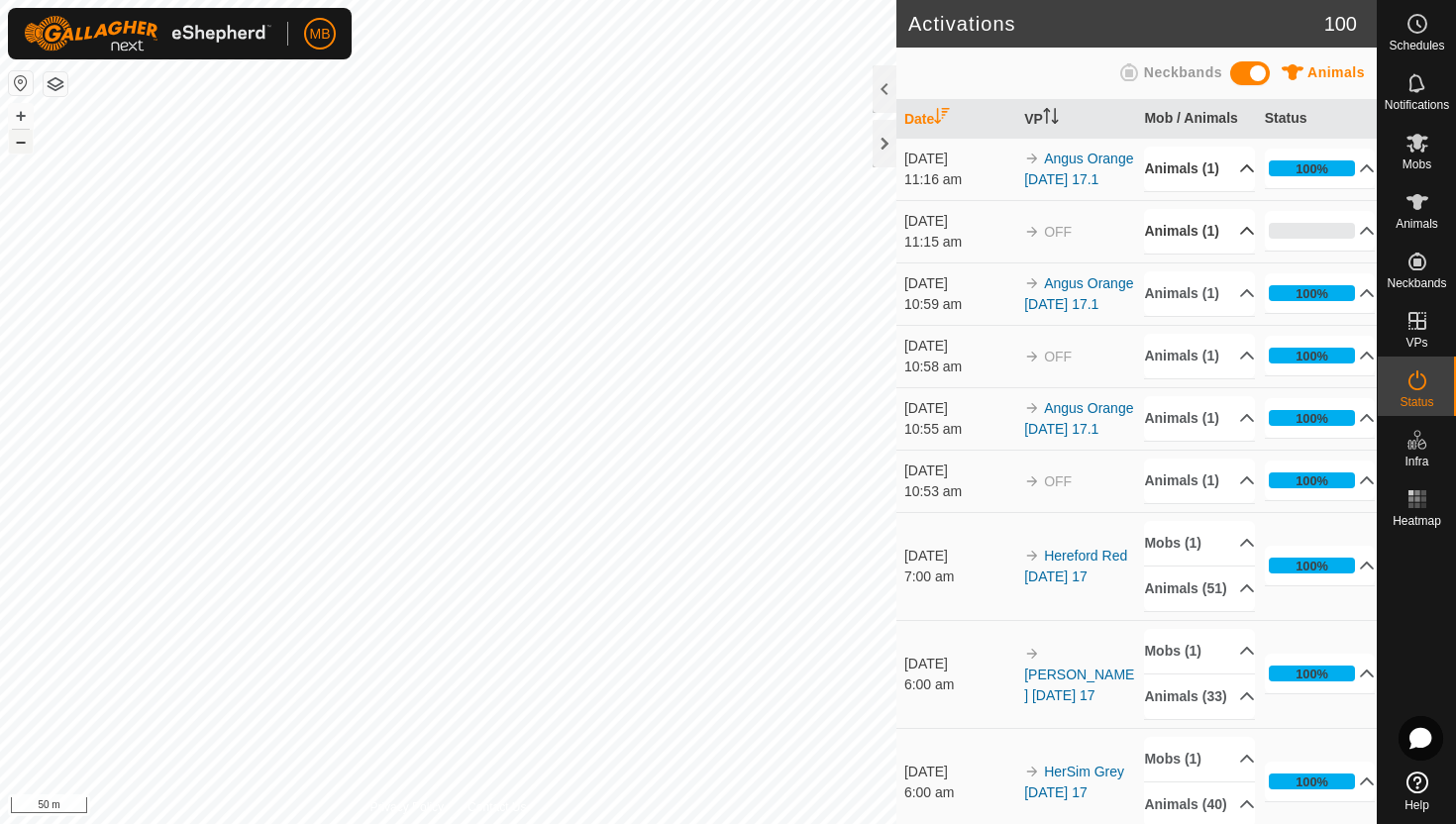 click on "–" at bounding box center [21, 142] 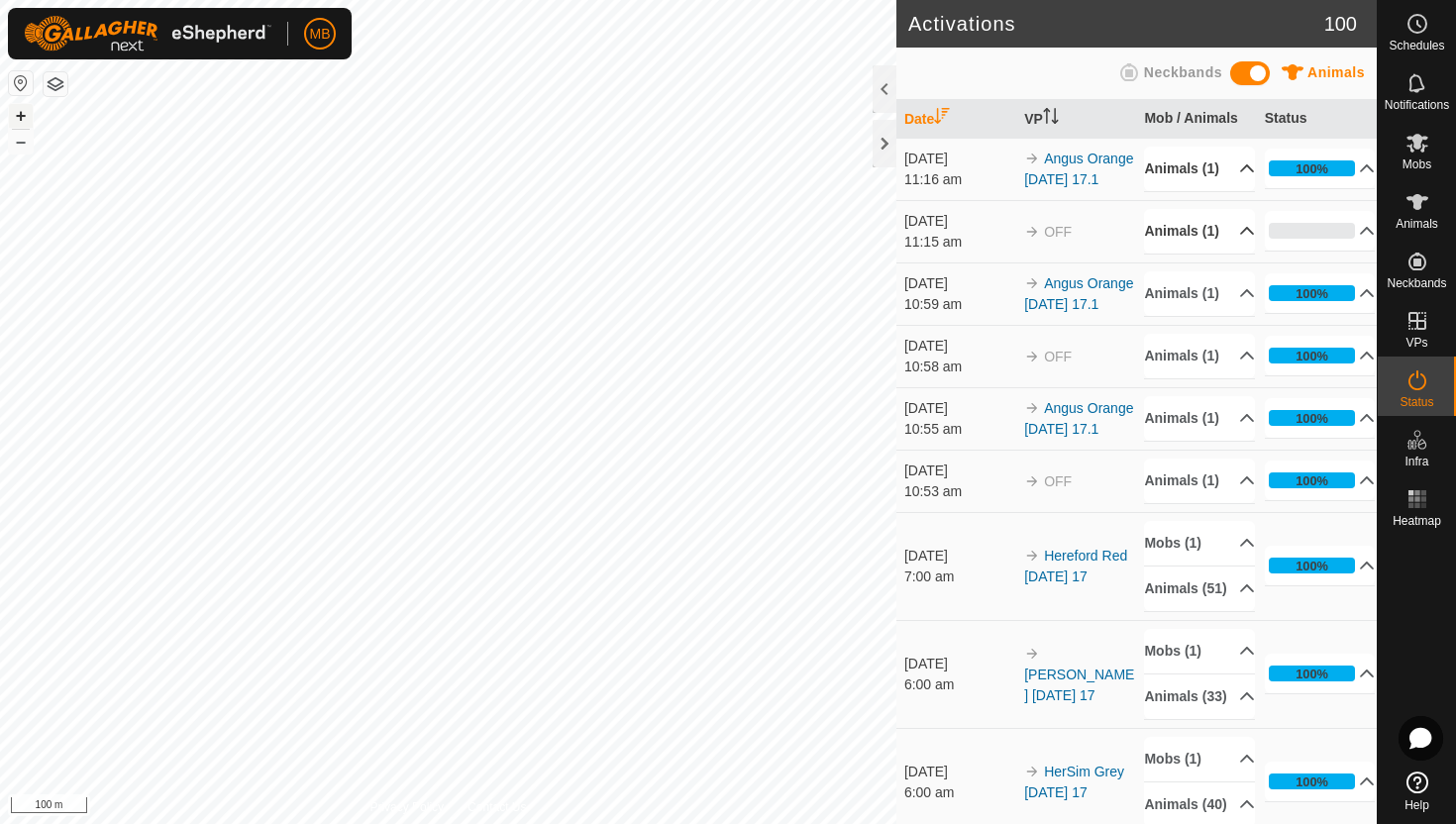 click on "+" at bounding box center [21, 116] 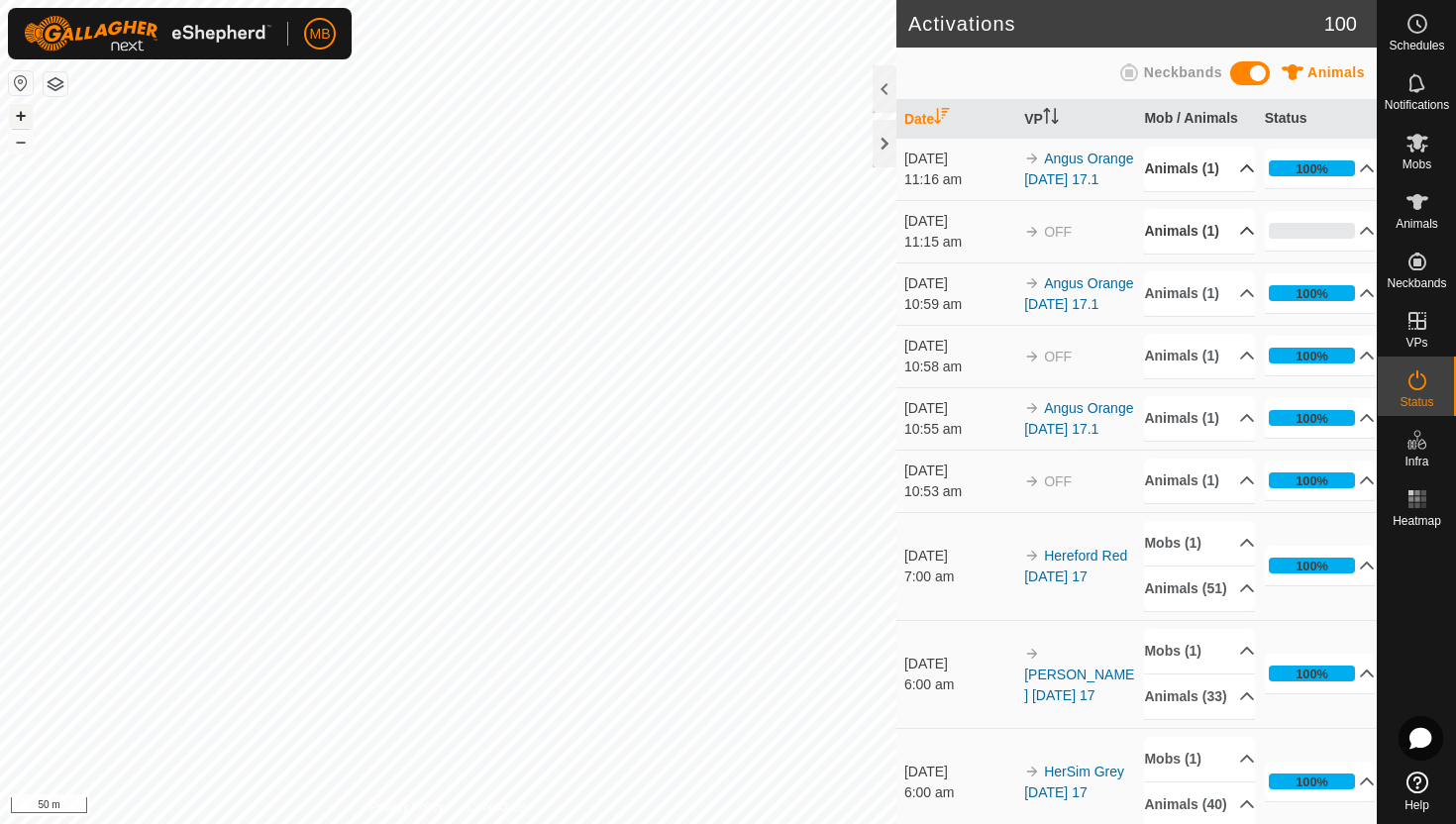 click on "+" at bounding box center [21, 116] 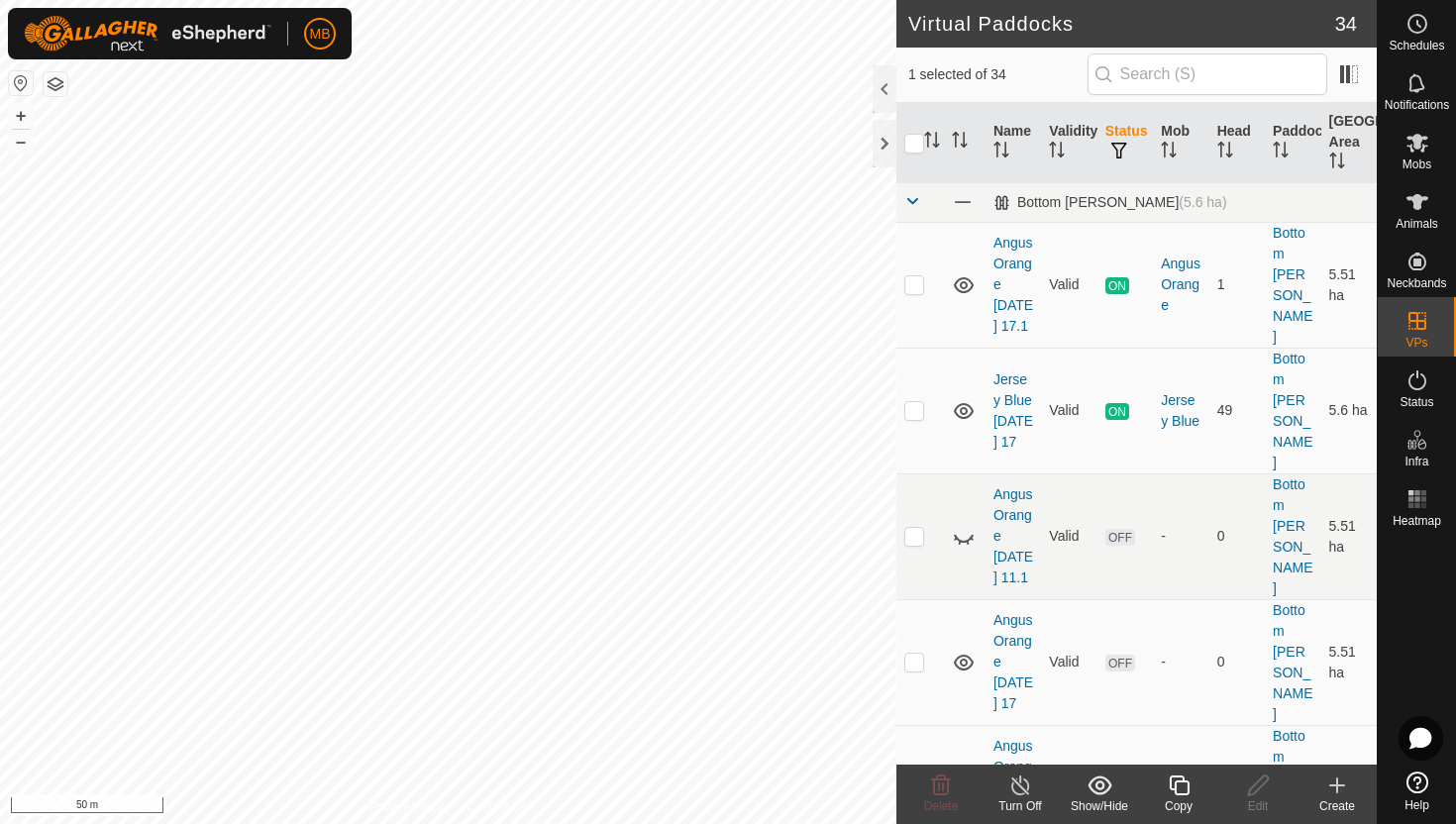 checkbox on "false" 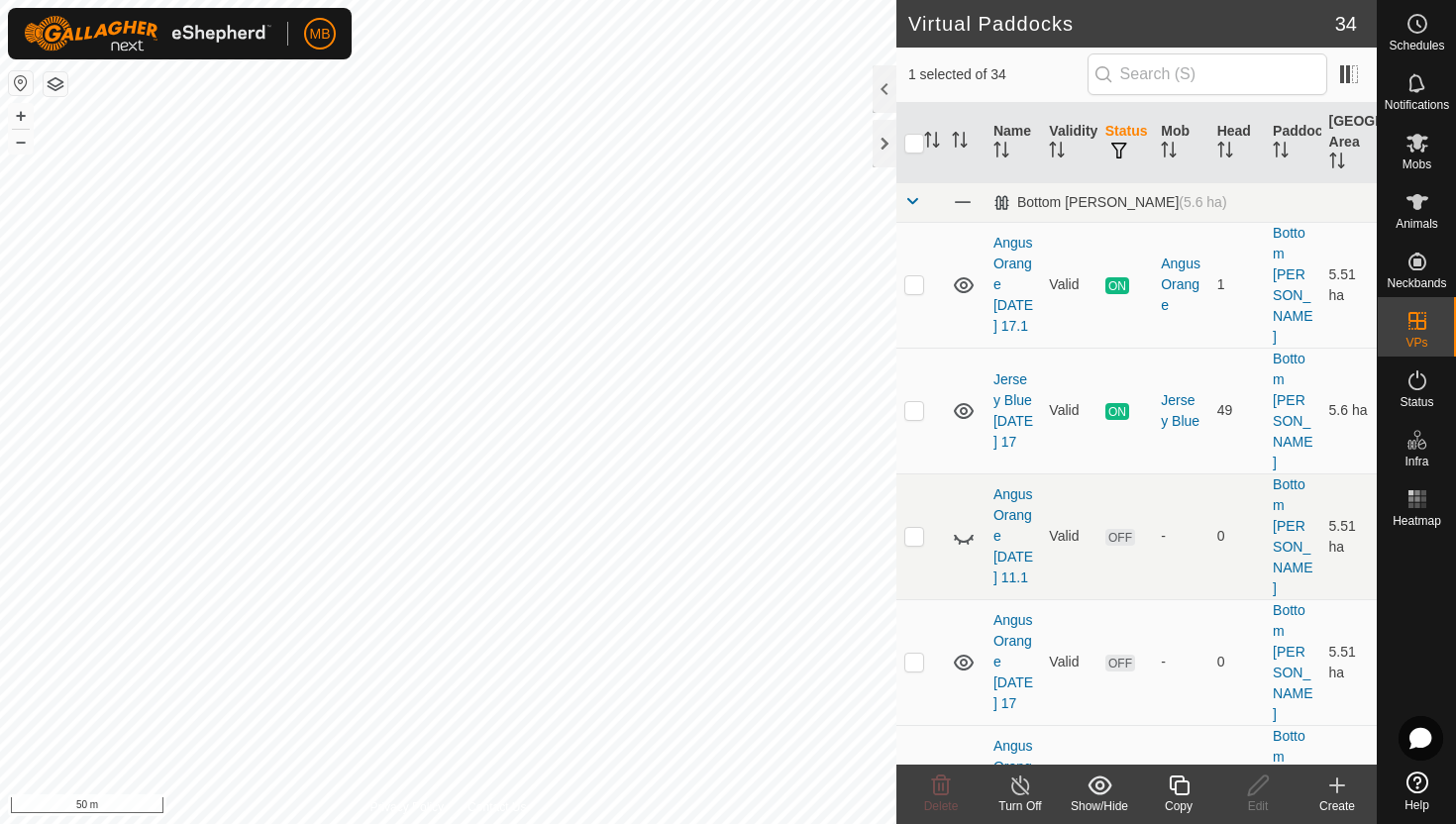 checkbox on "true" 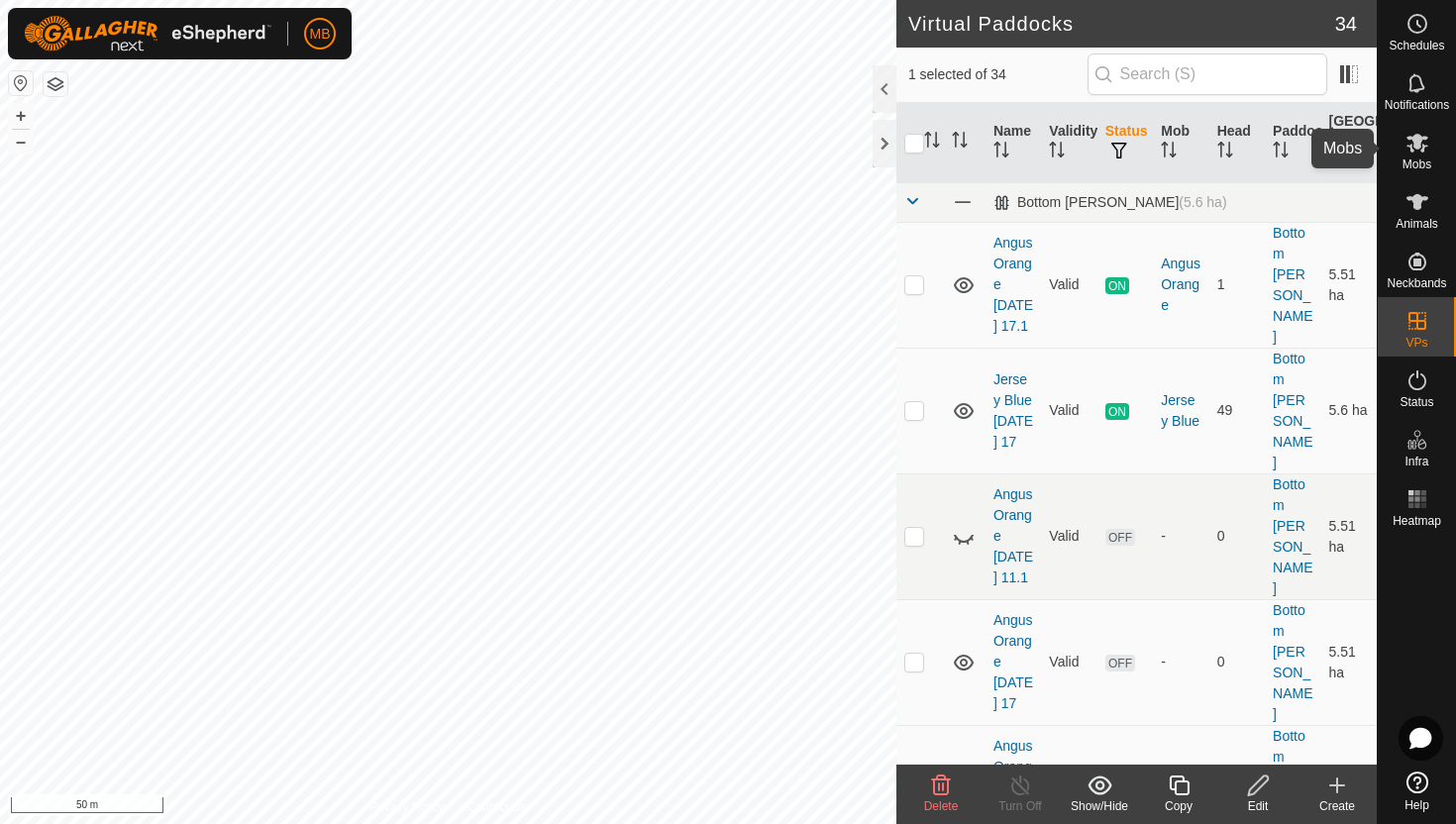 click 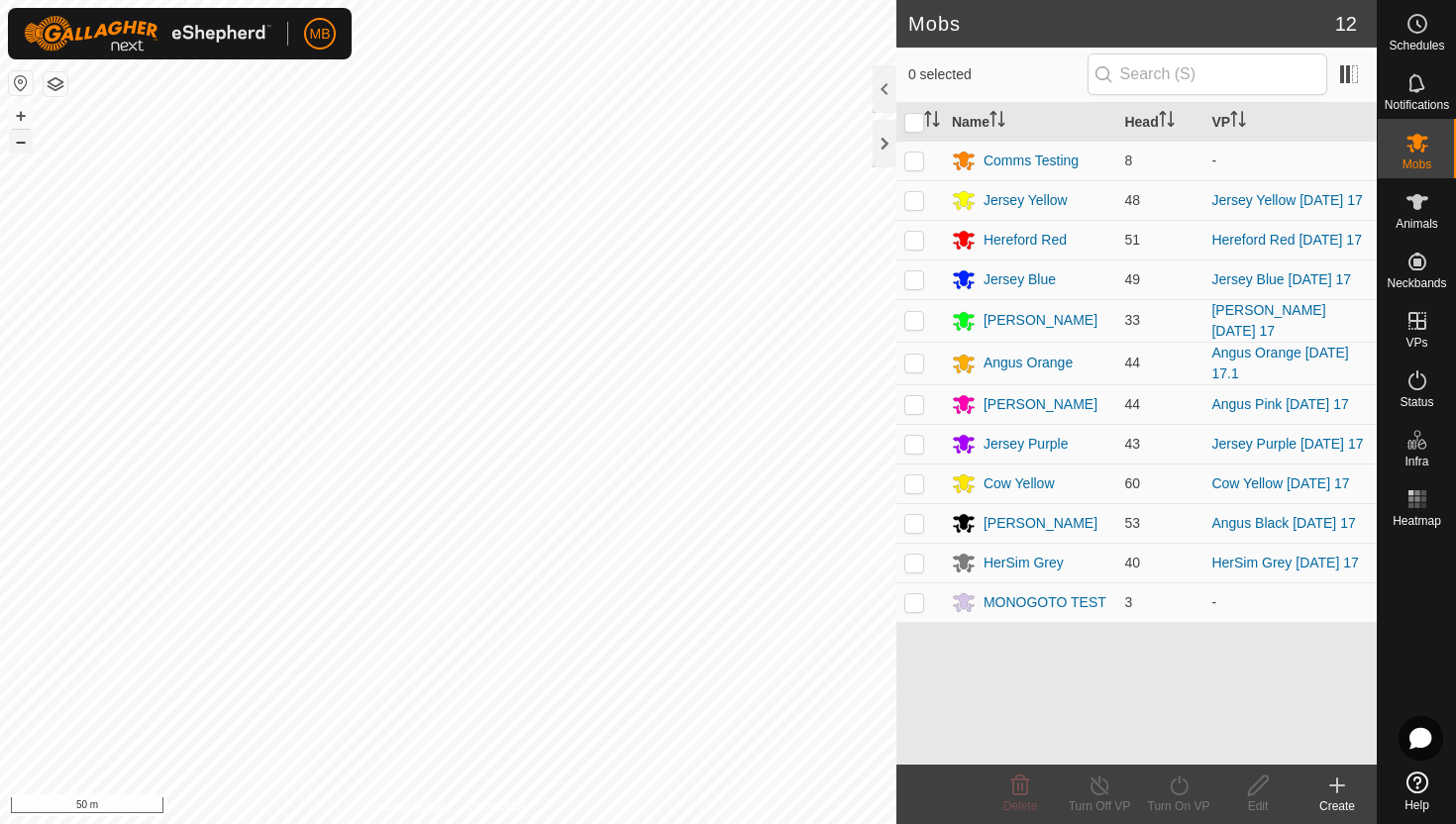 click on "–" at bounding box center [21, 142] 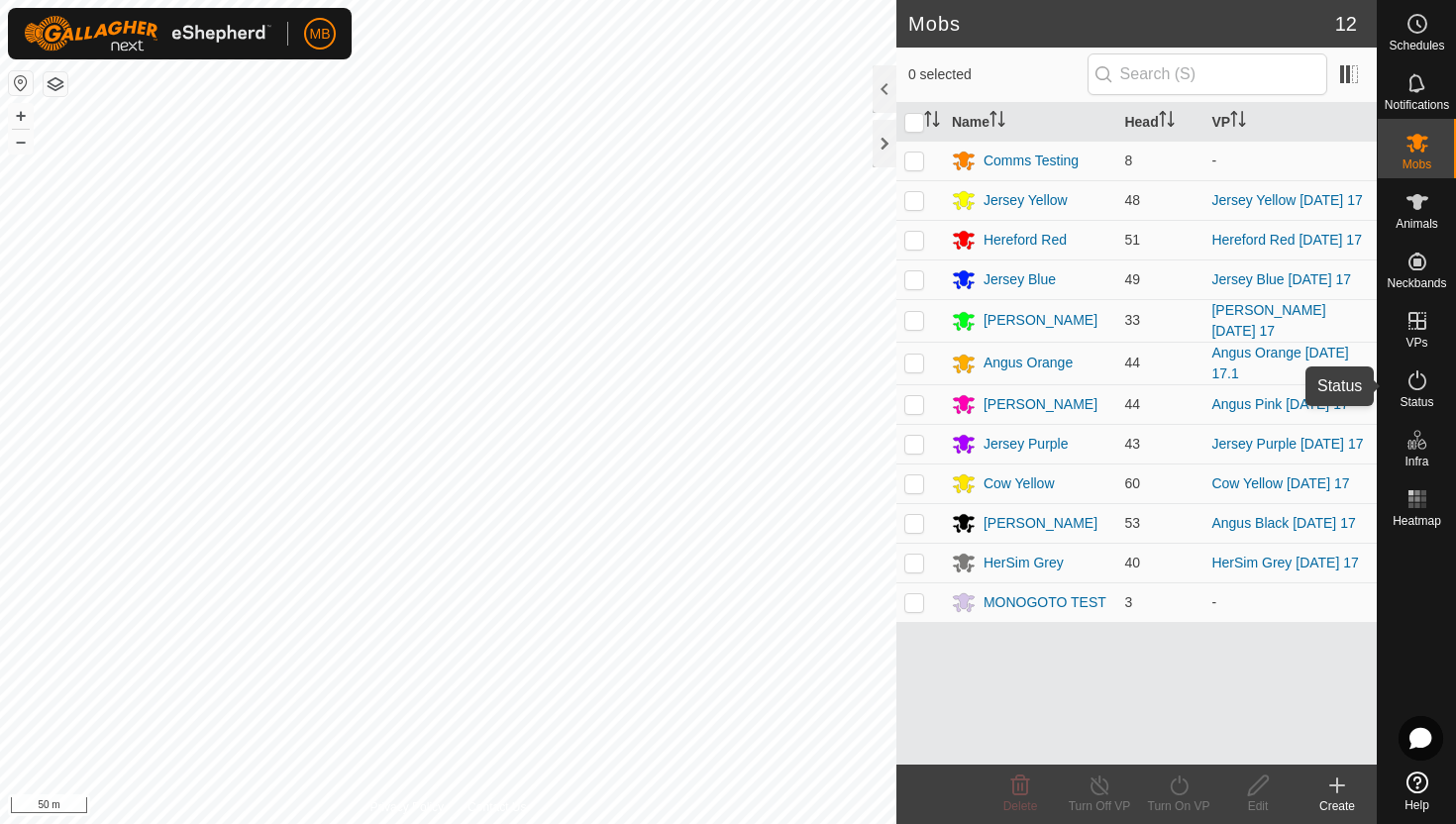 click 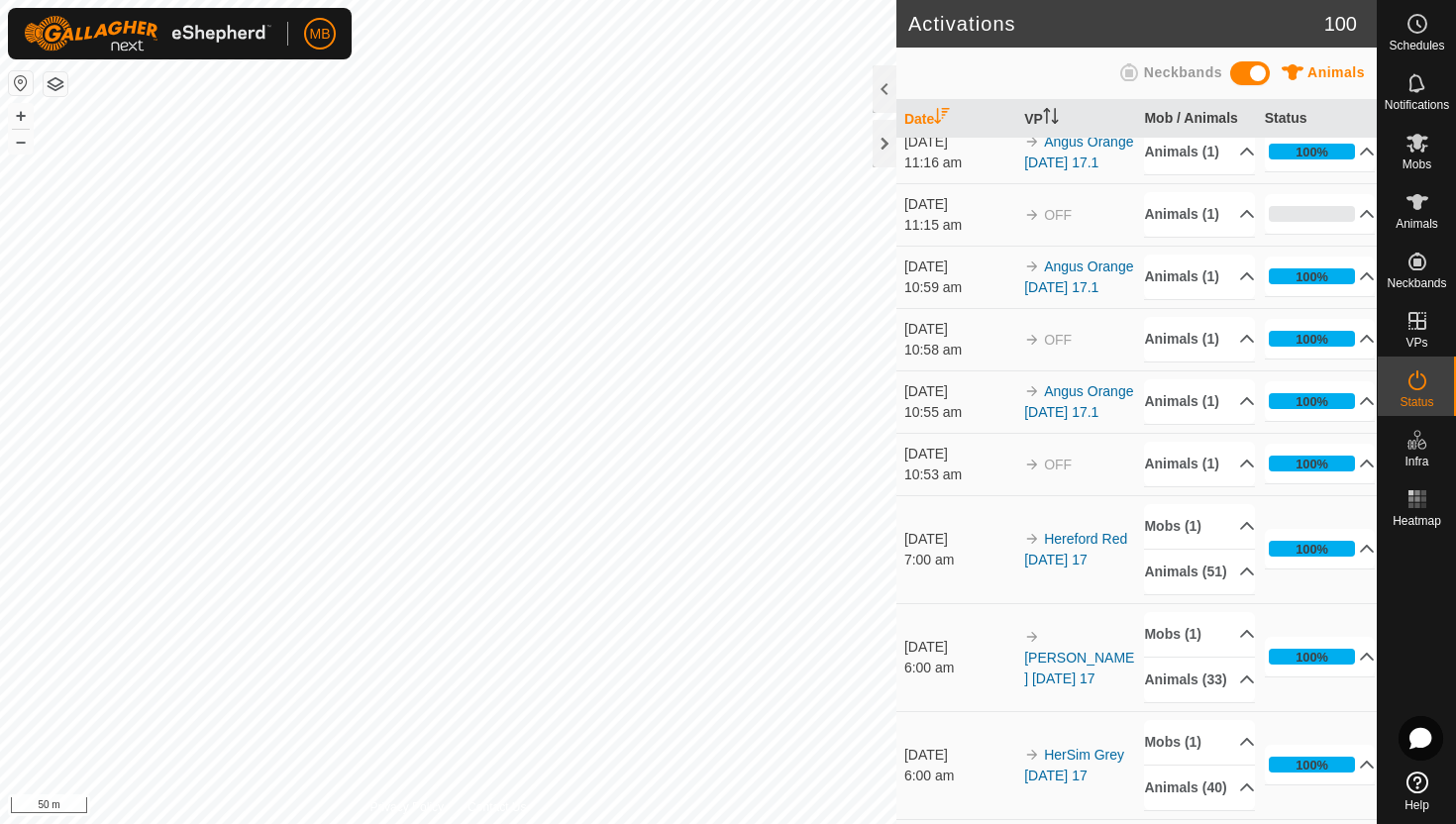 scroll, scrollTop: 28, scrollLeft: 0, axis: vertical 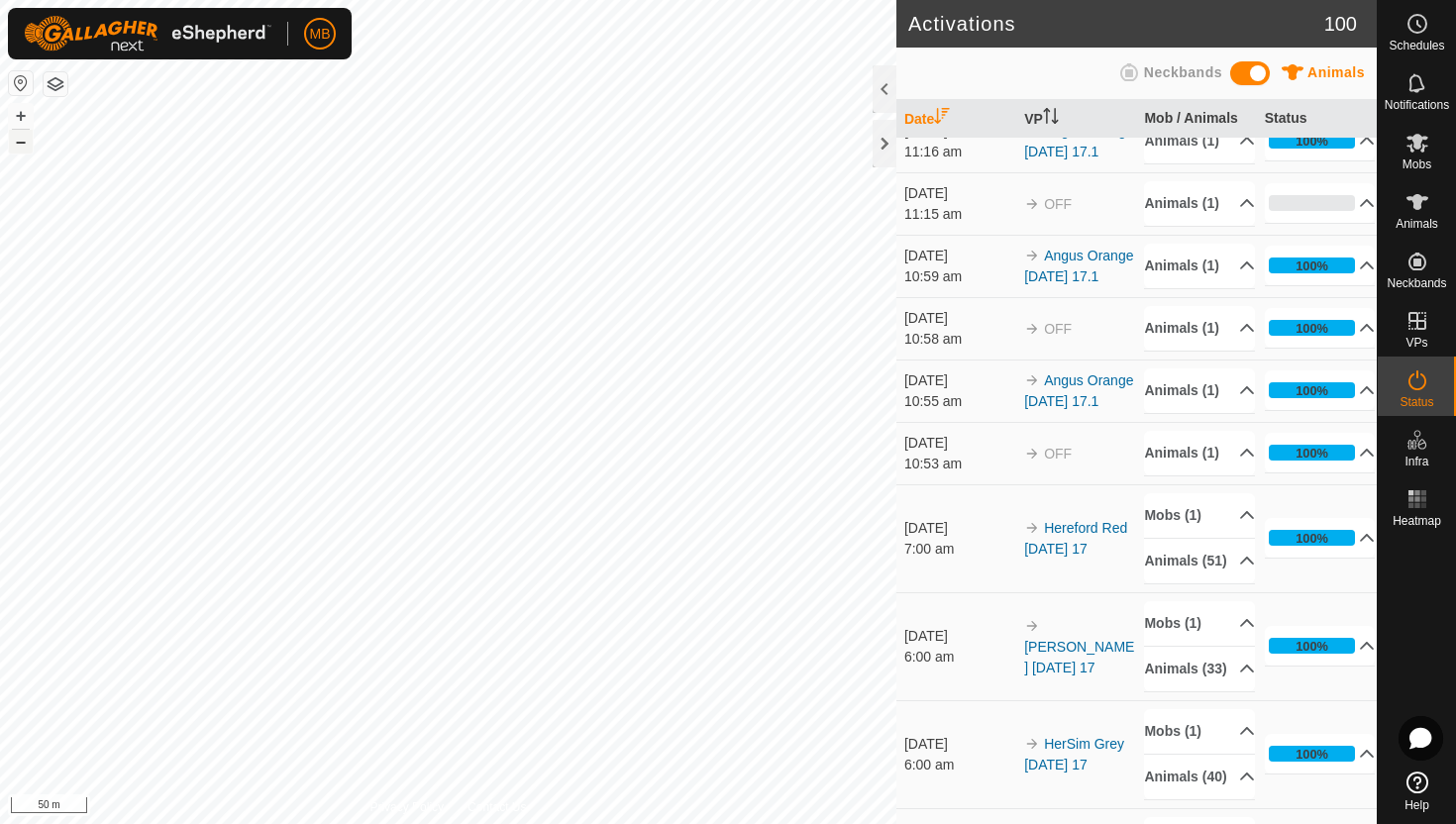 click on "–" at bounding box center (21, 142) 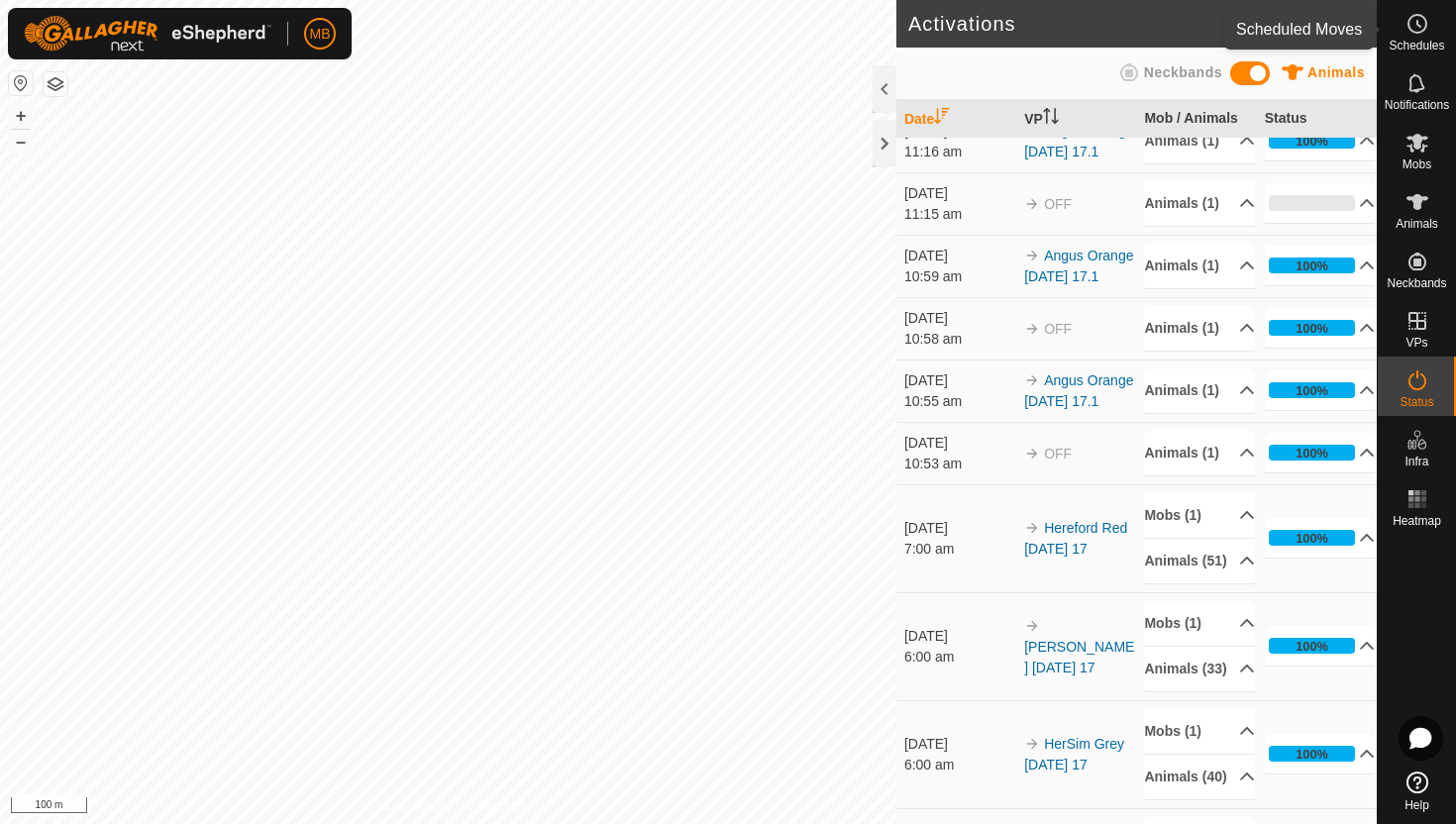 click 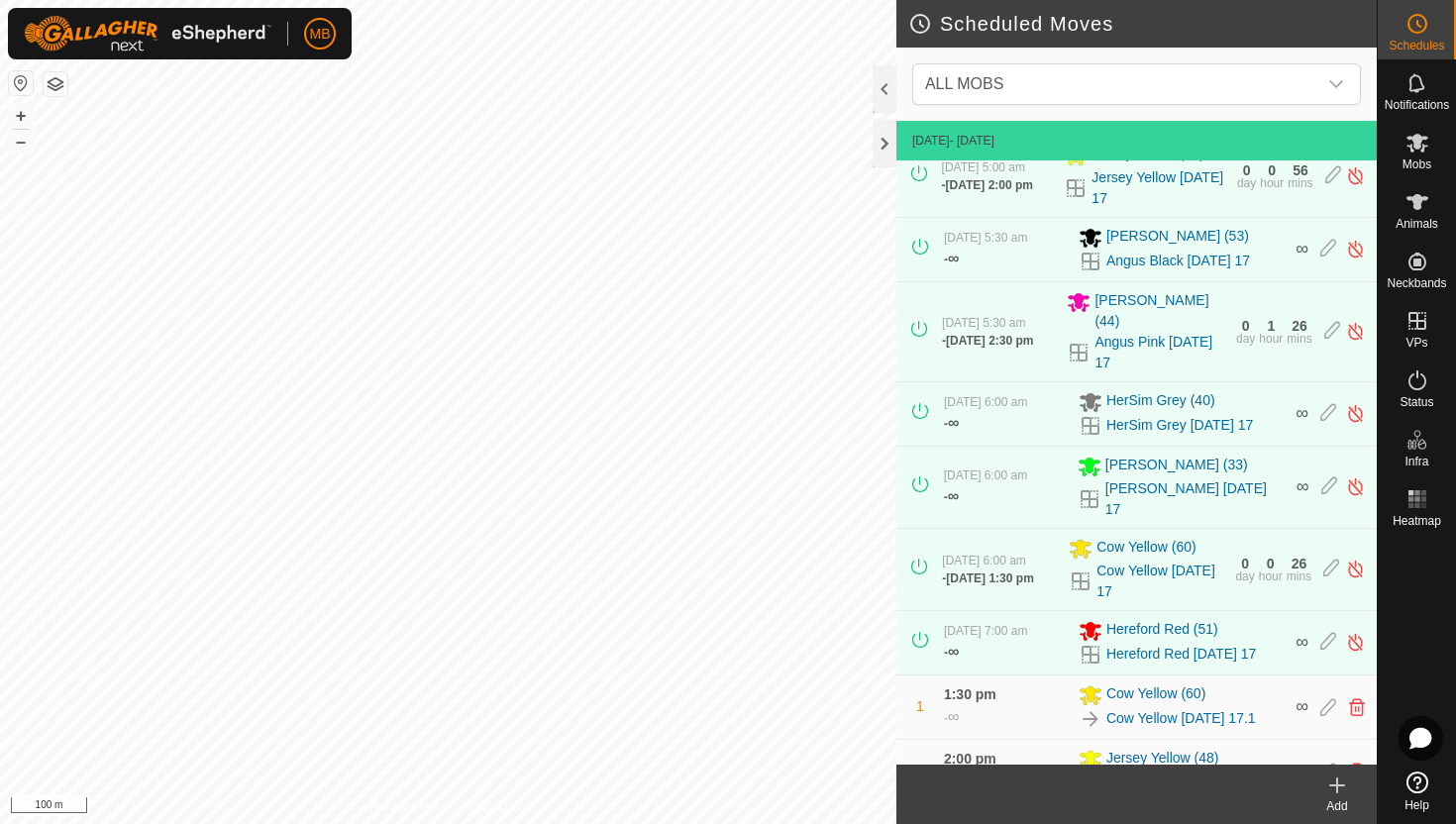 scroll, scrollTop: 322, scrollLeft: 0, axis: vertical 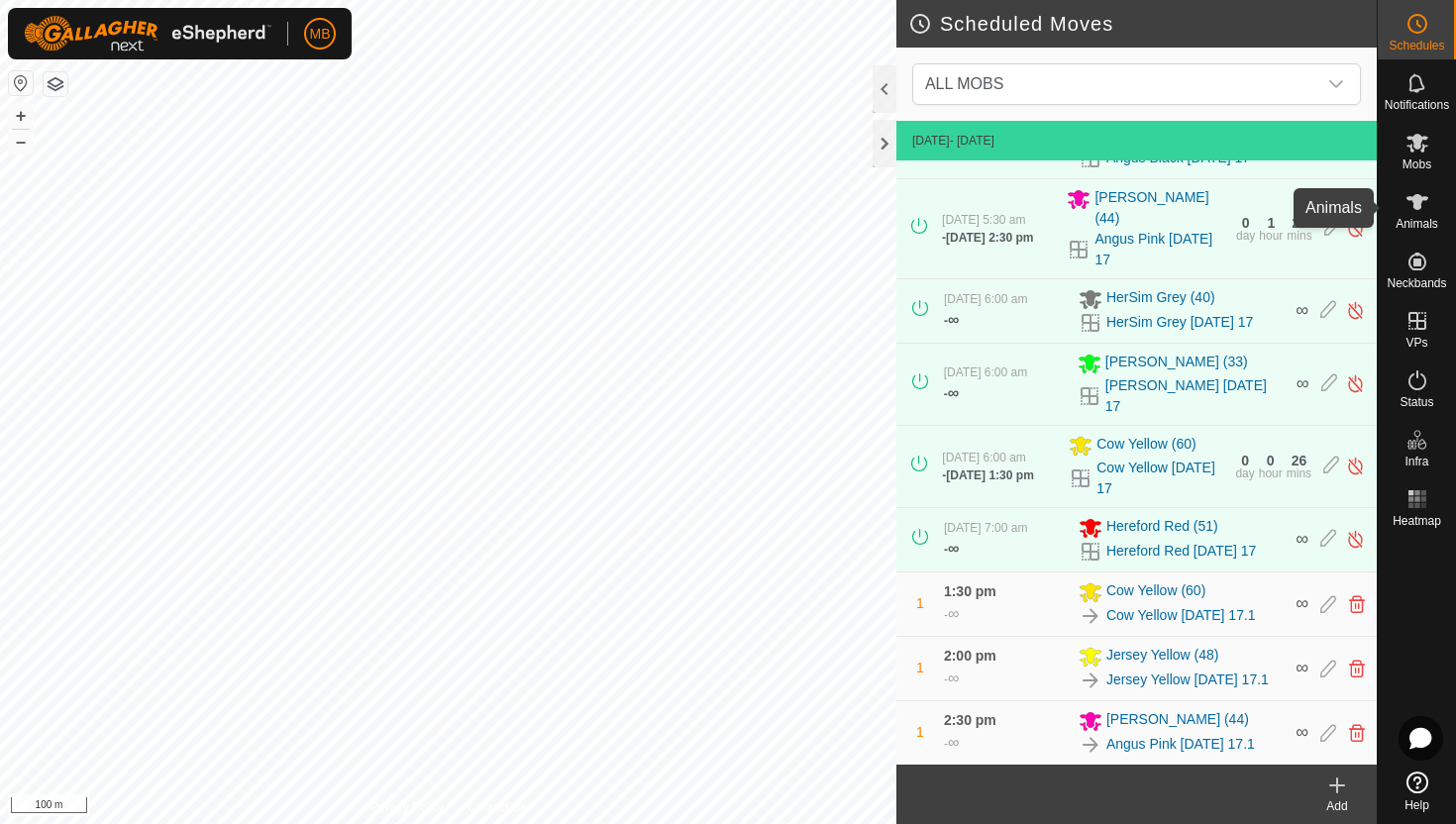 click 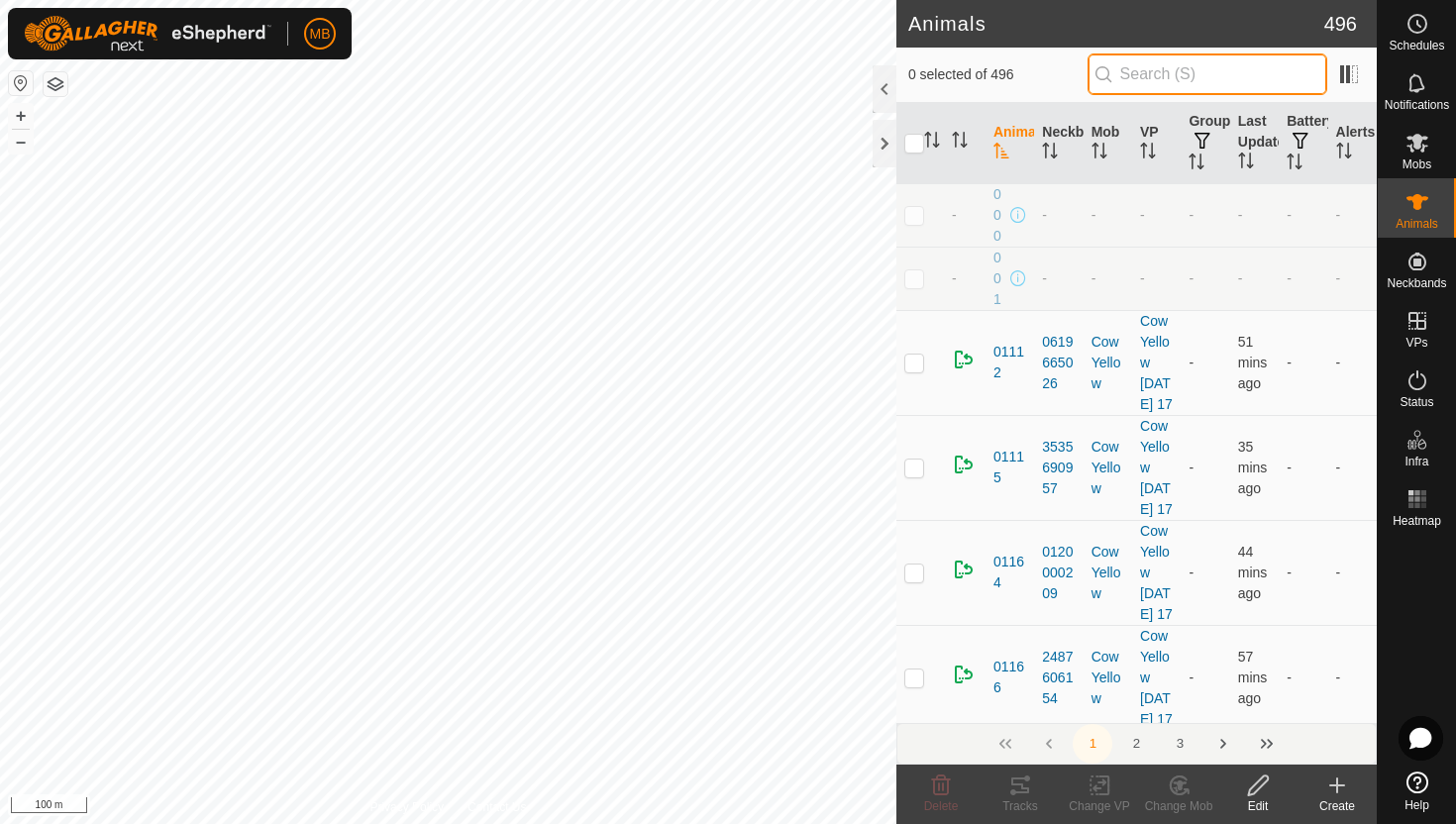 click at bounding box center [1207, 74] 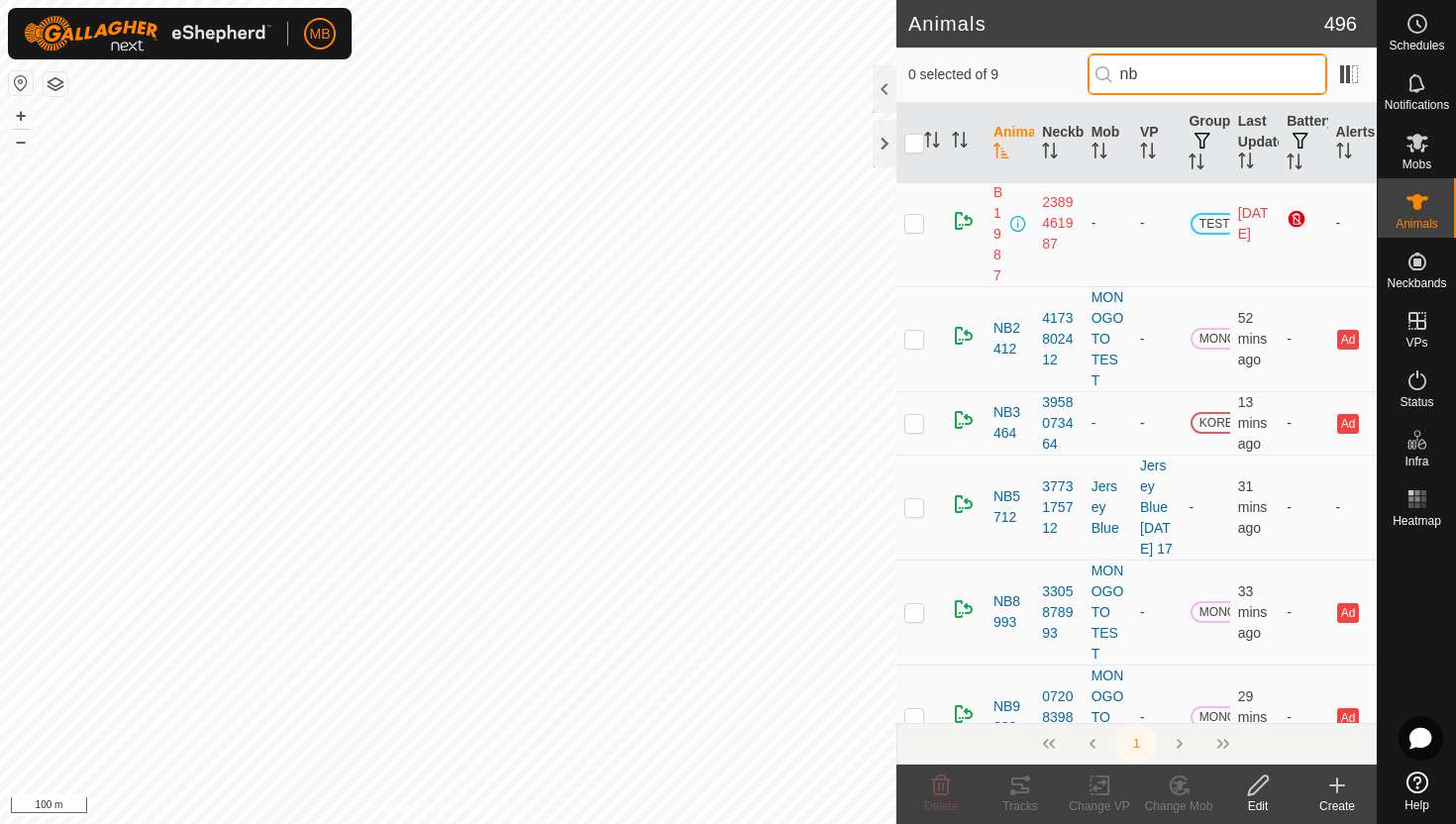 scroll, scrollTop: 340, scrollLeft: 0, axis: vertical 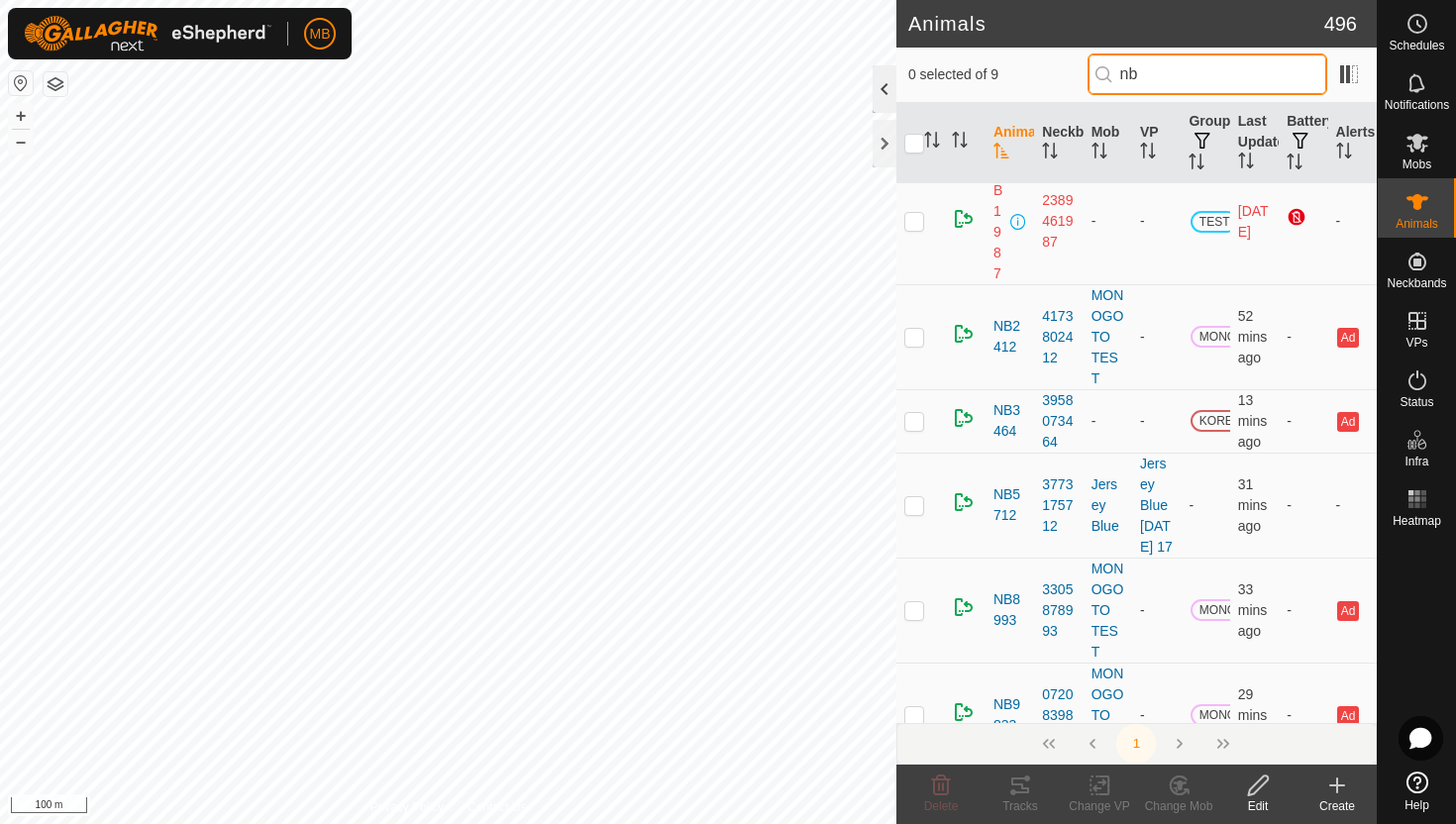 type on "nb" 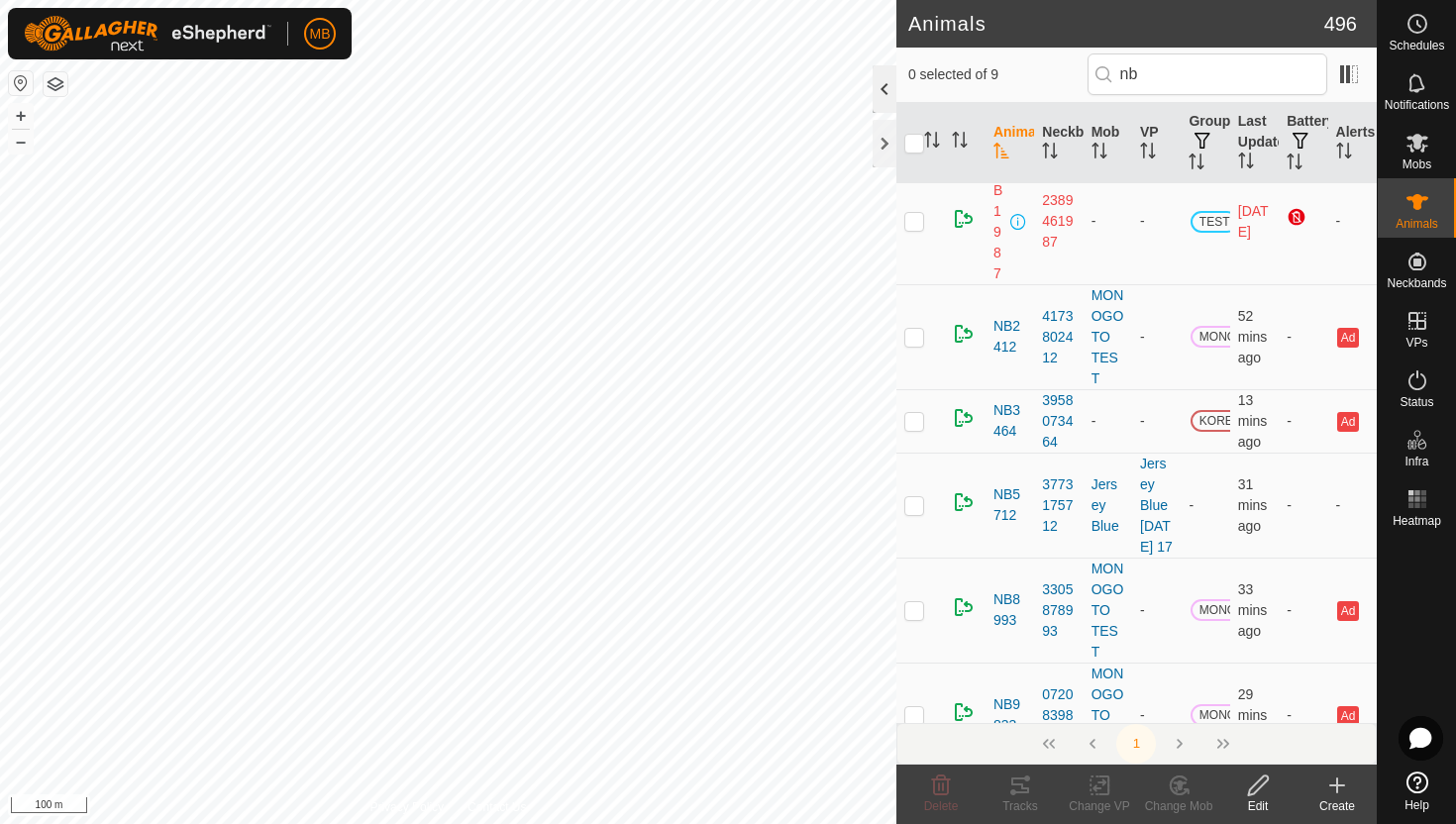 click 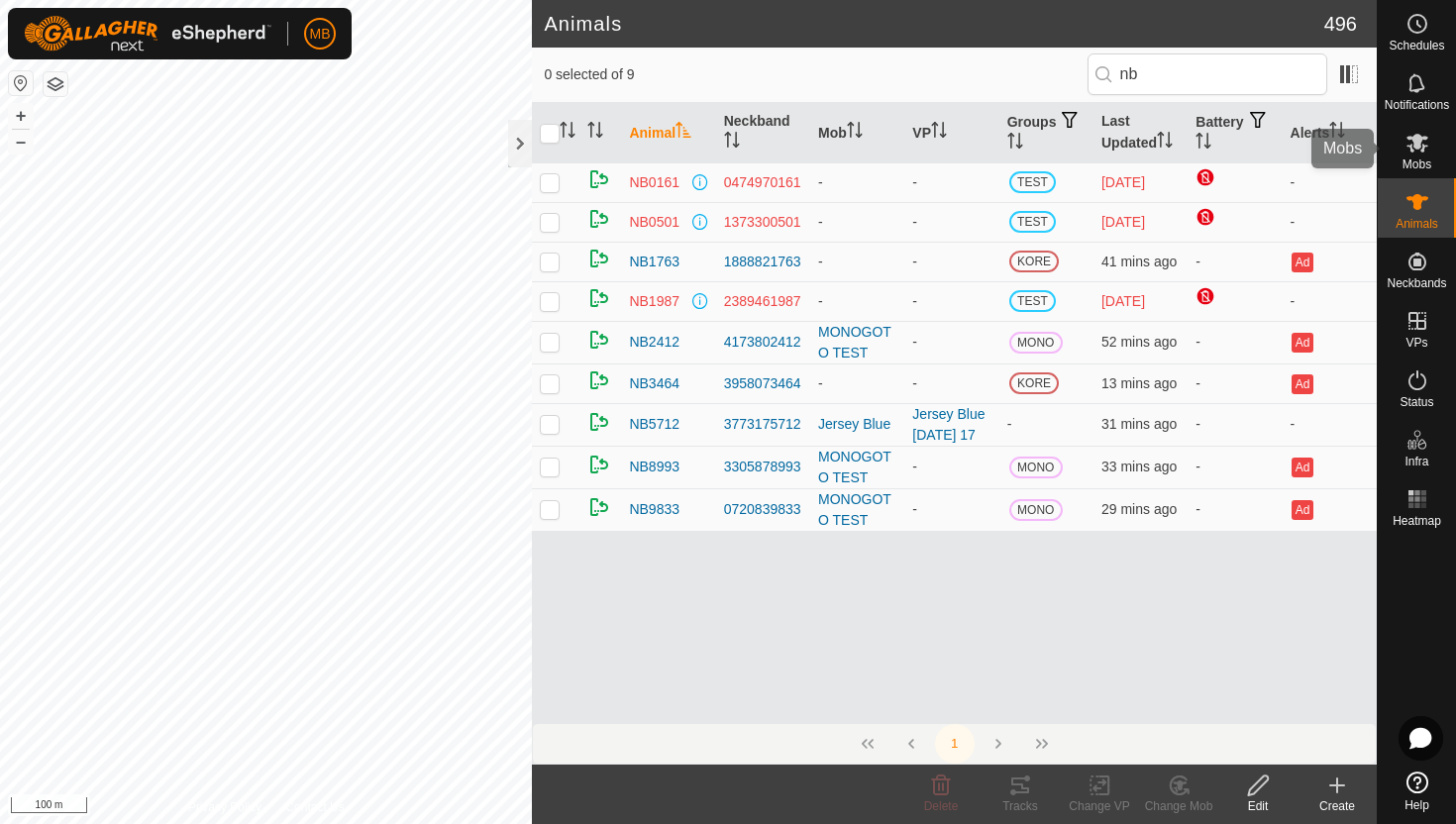 click on "Mobs" at bounding box center (1416, 164) 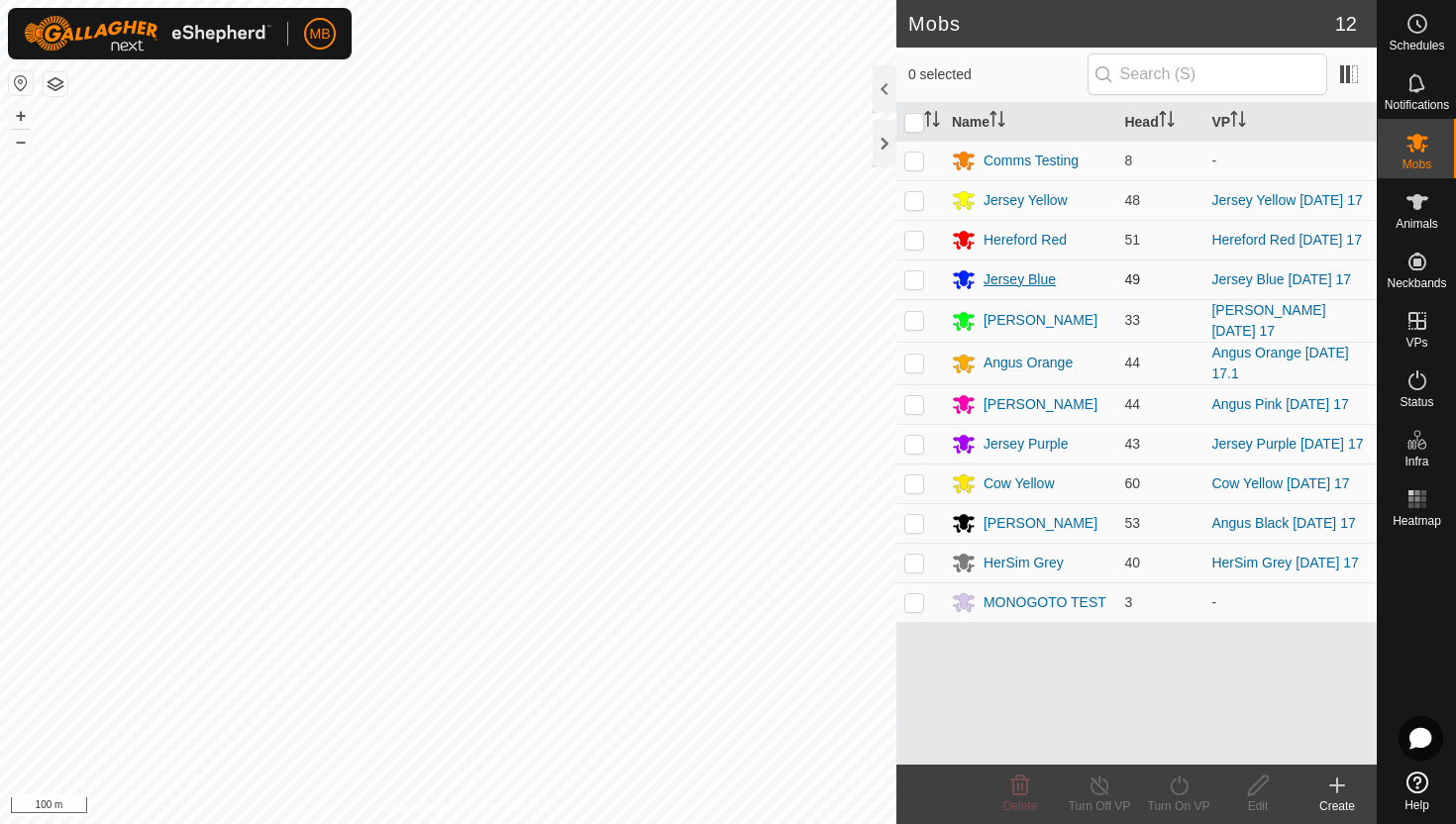 click on "Jersey Blue" at bounding box center (1019, 279) 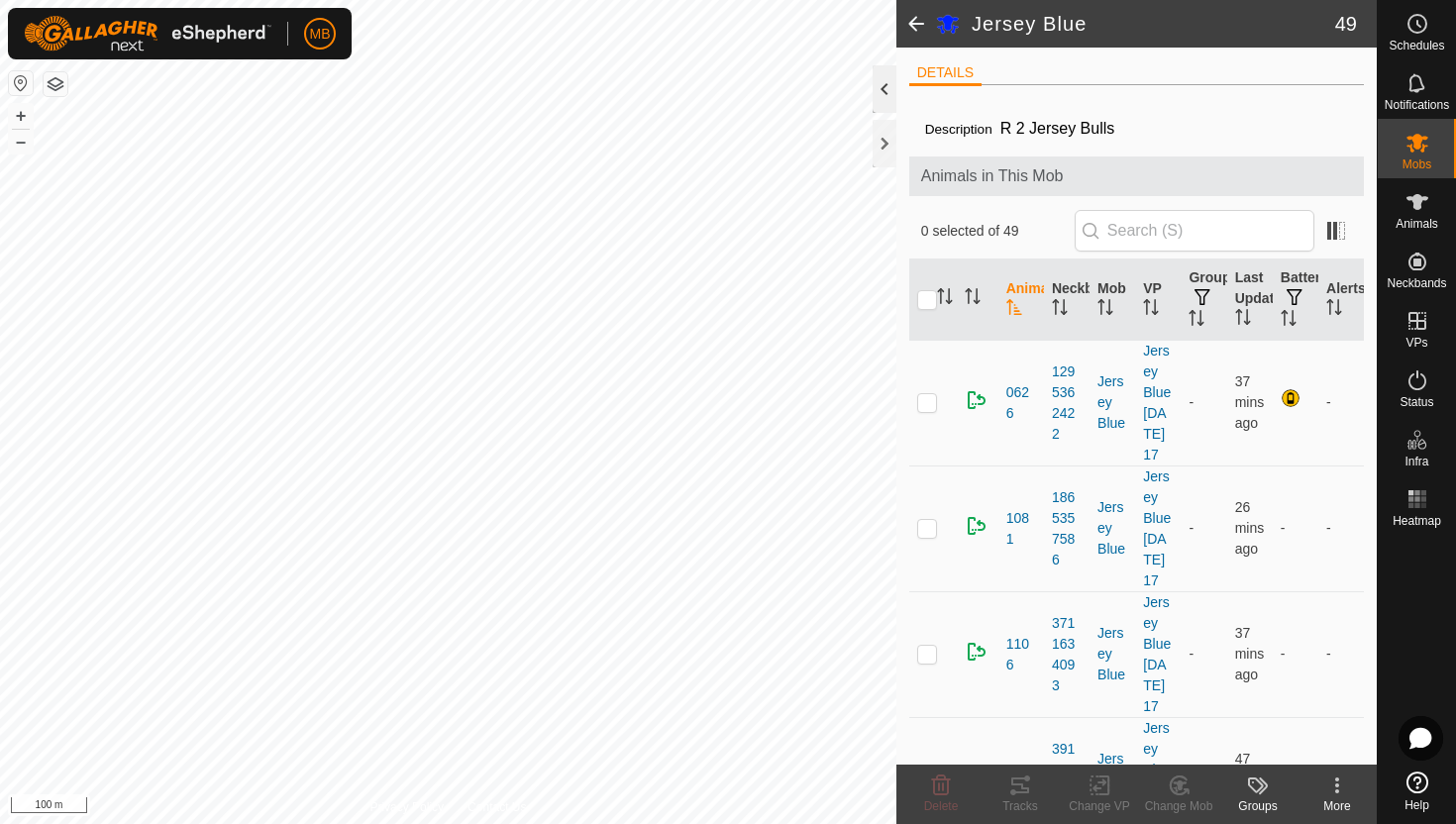 click 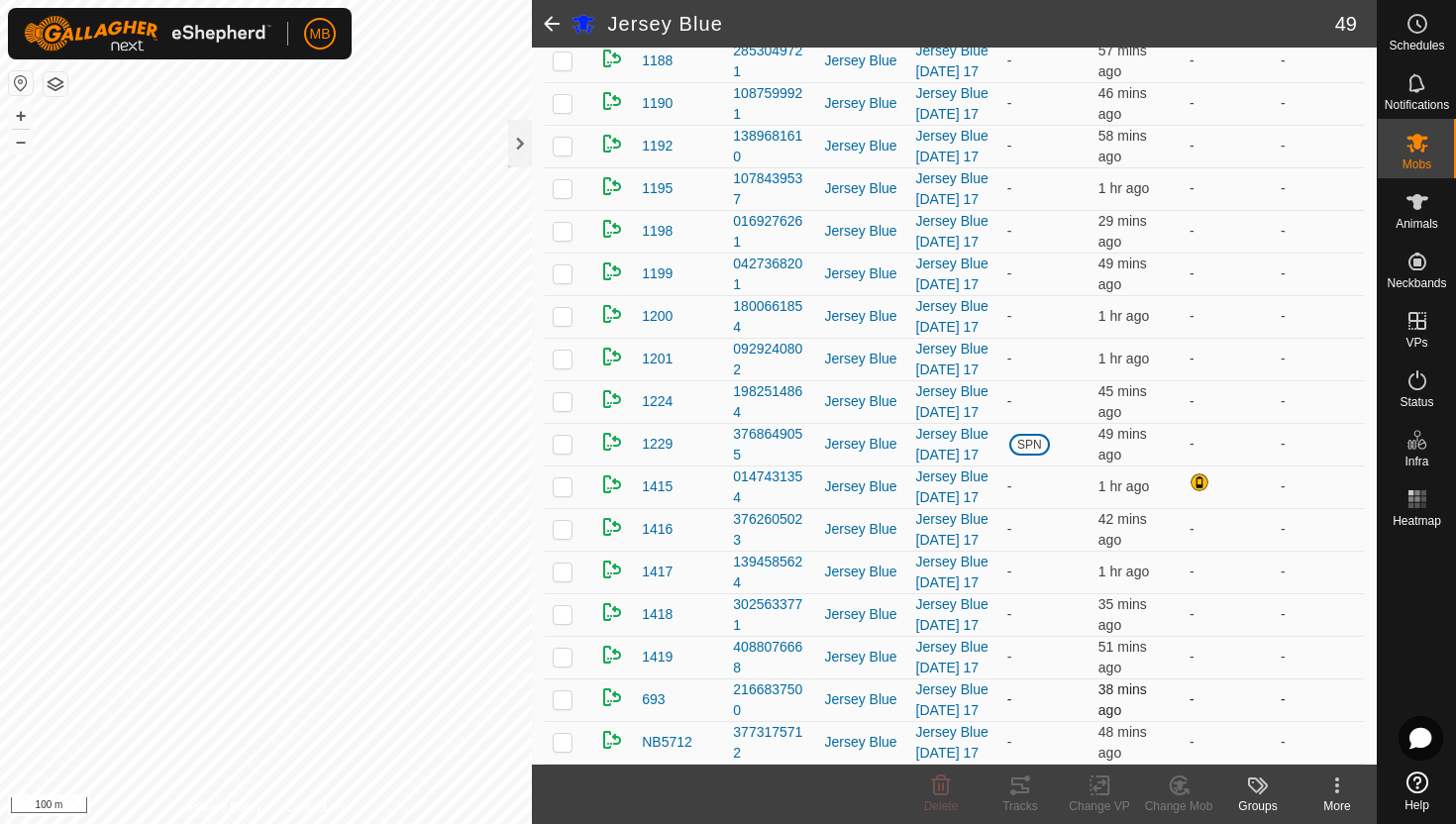 scroll, scrollTop: 2659, scrollLeft: 0, axis: vertical 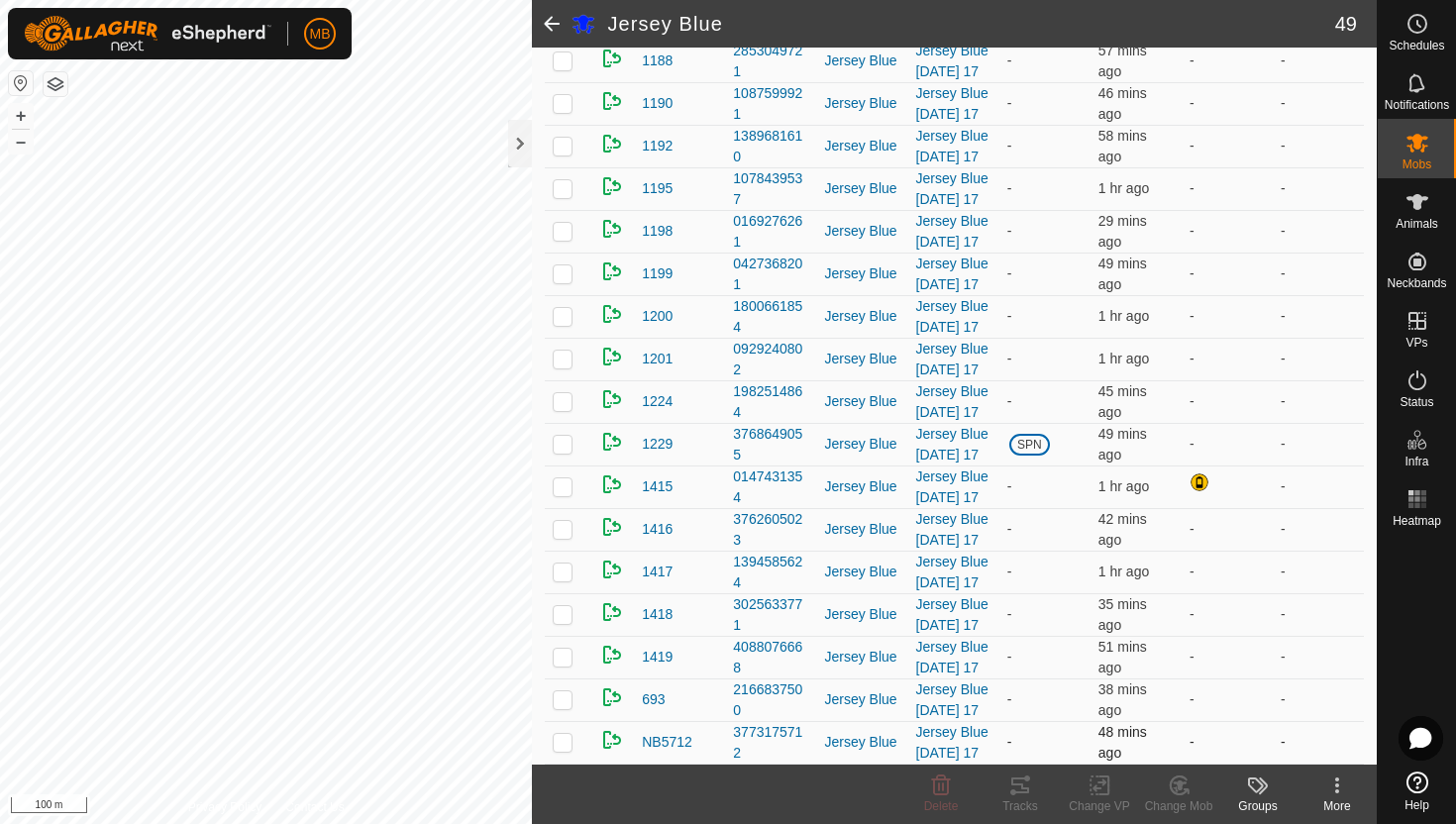click at bounding box center [563, 742] 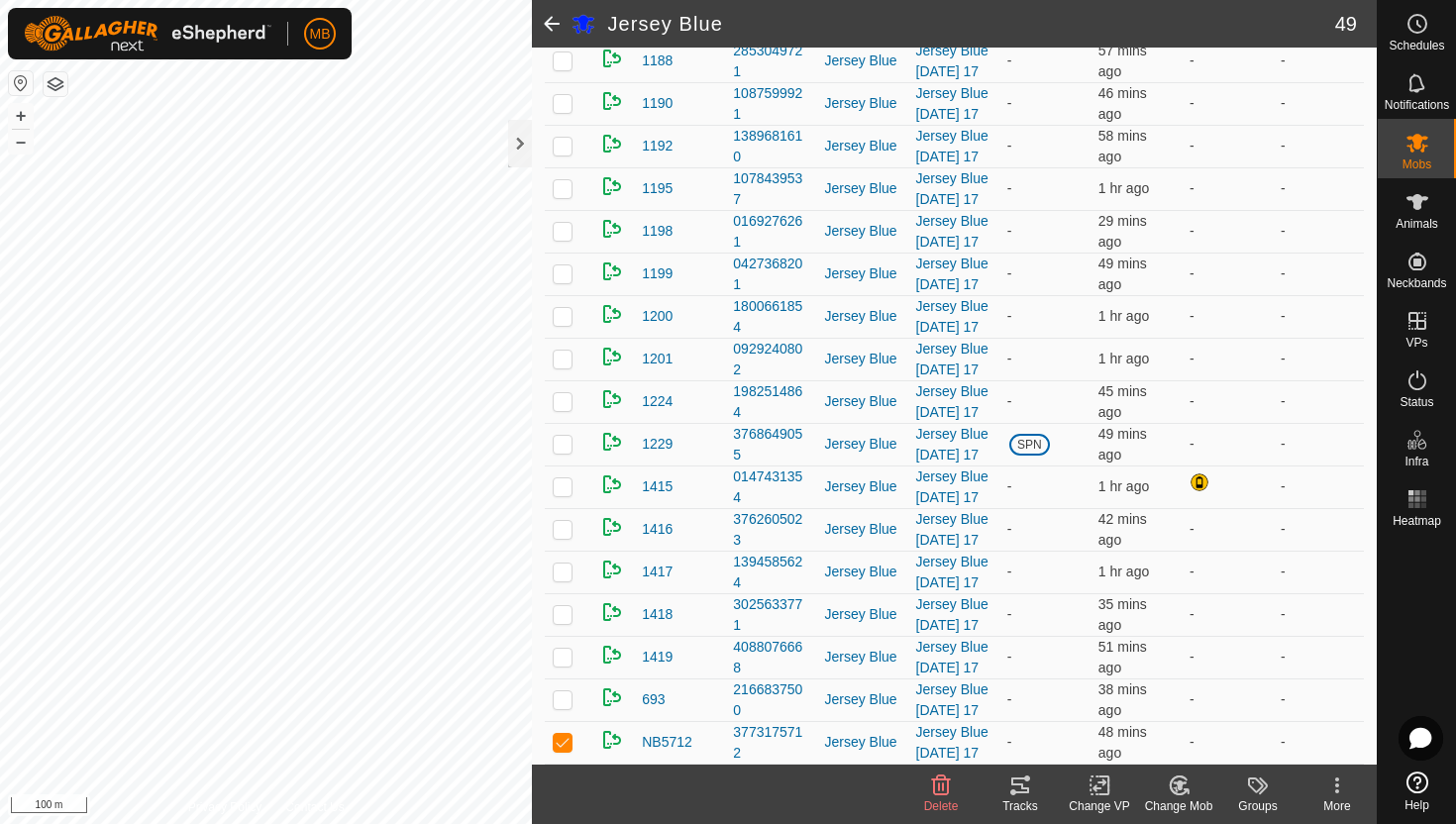 click 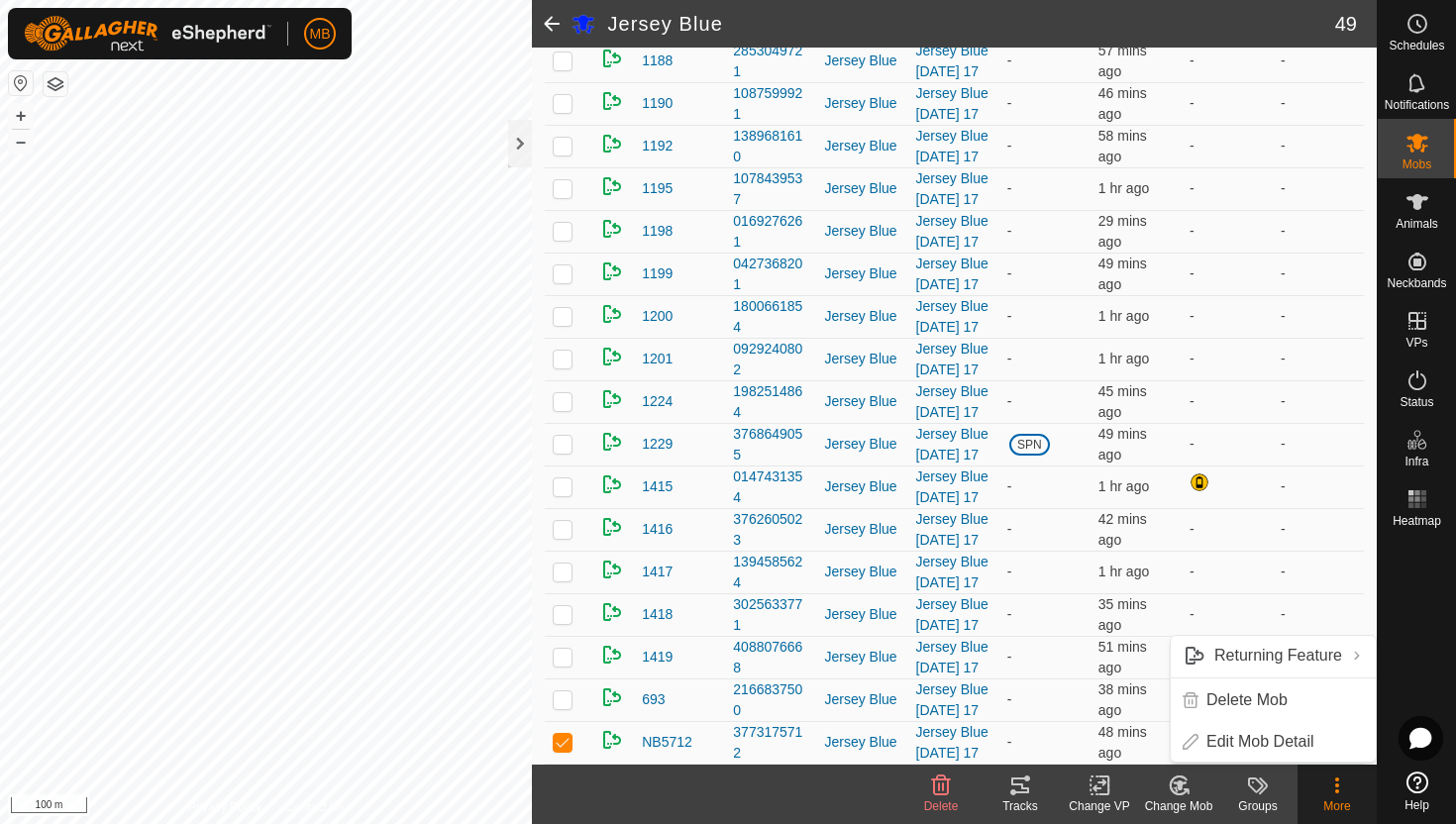 click 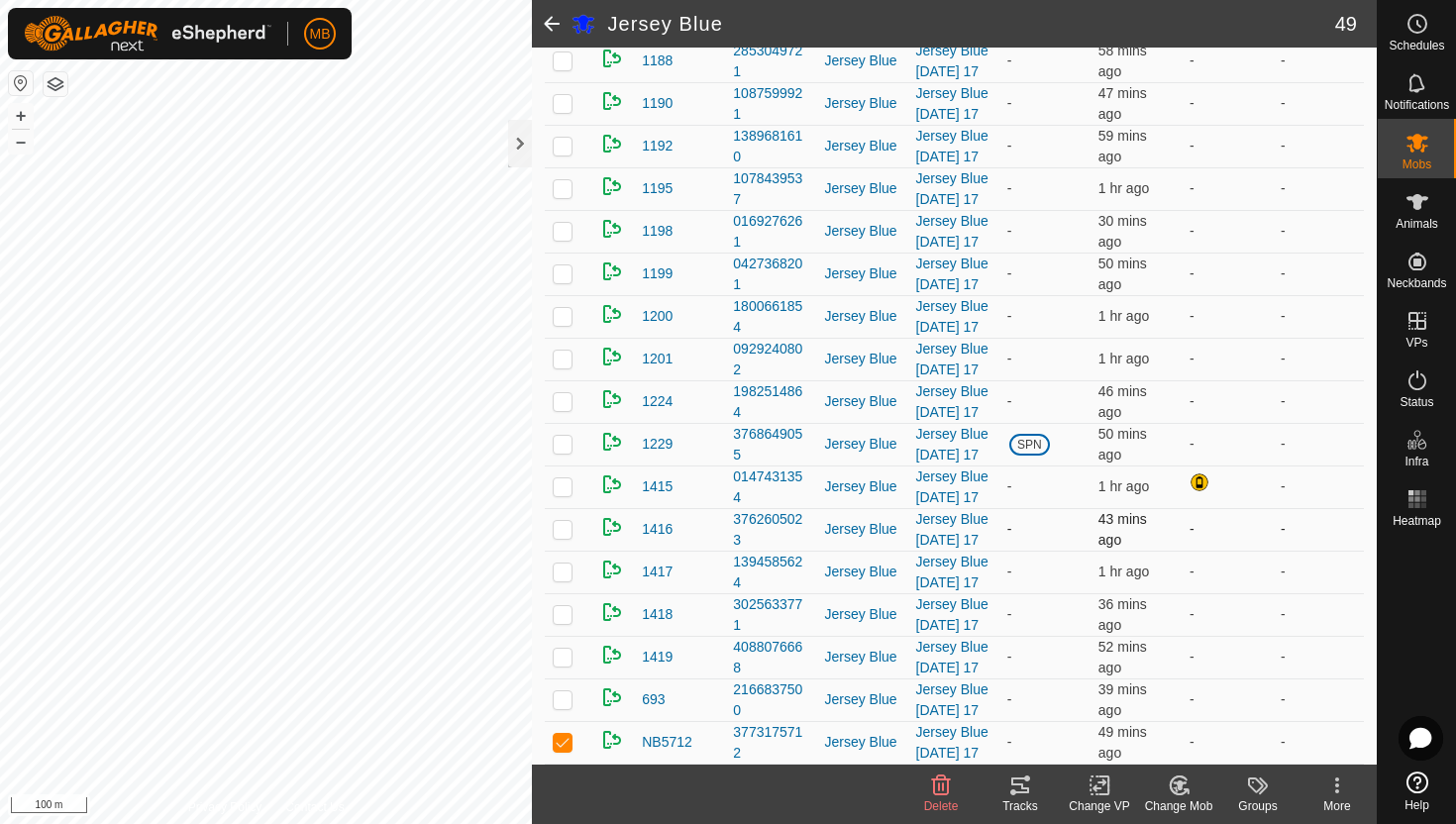 scroll, scrollTop: 2659, scrollLeft: 0, axis: vertical 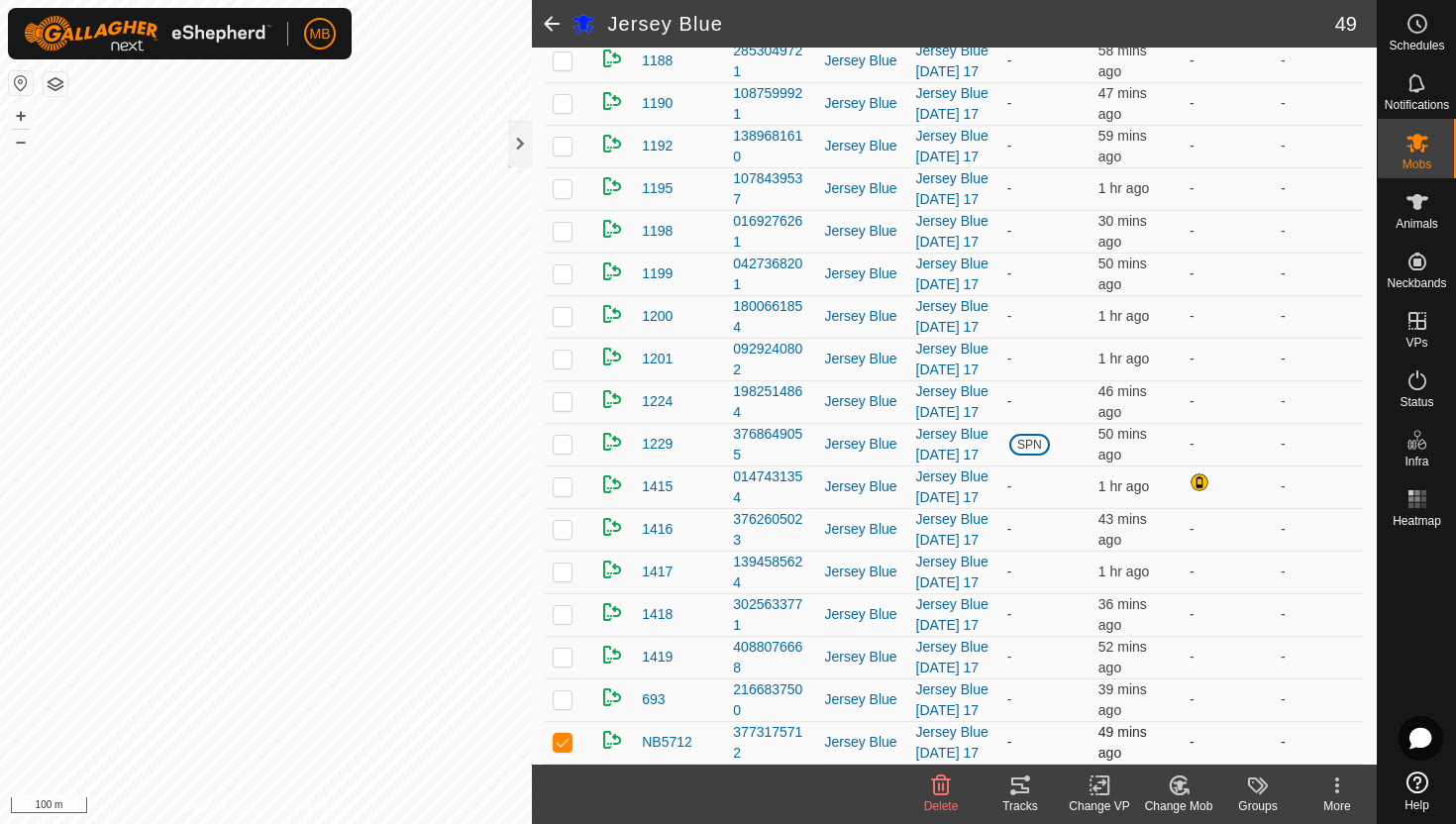 click at bounding box center (563, 742) 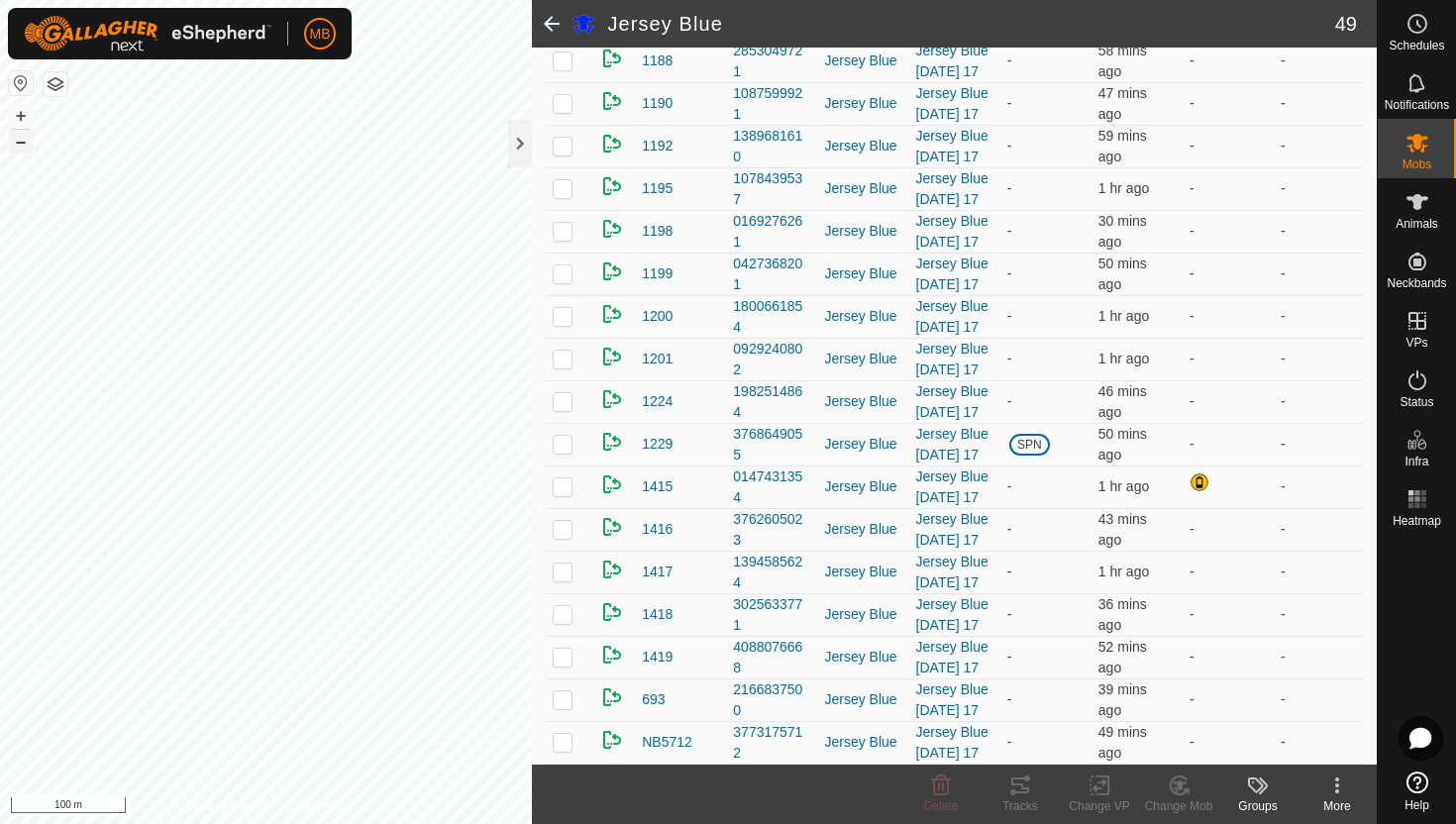 click on "–" at bounding box center (21, 142) 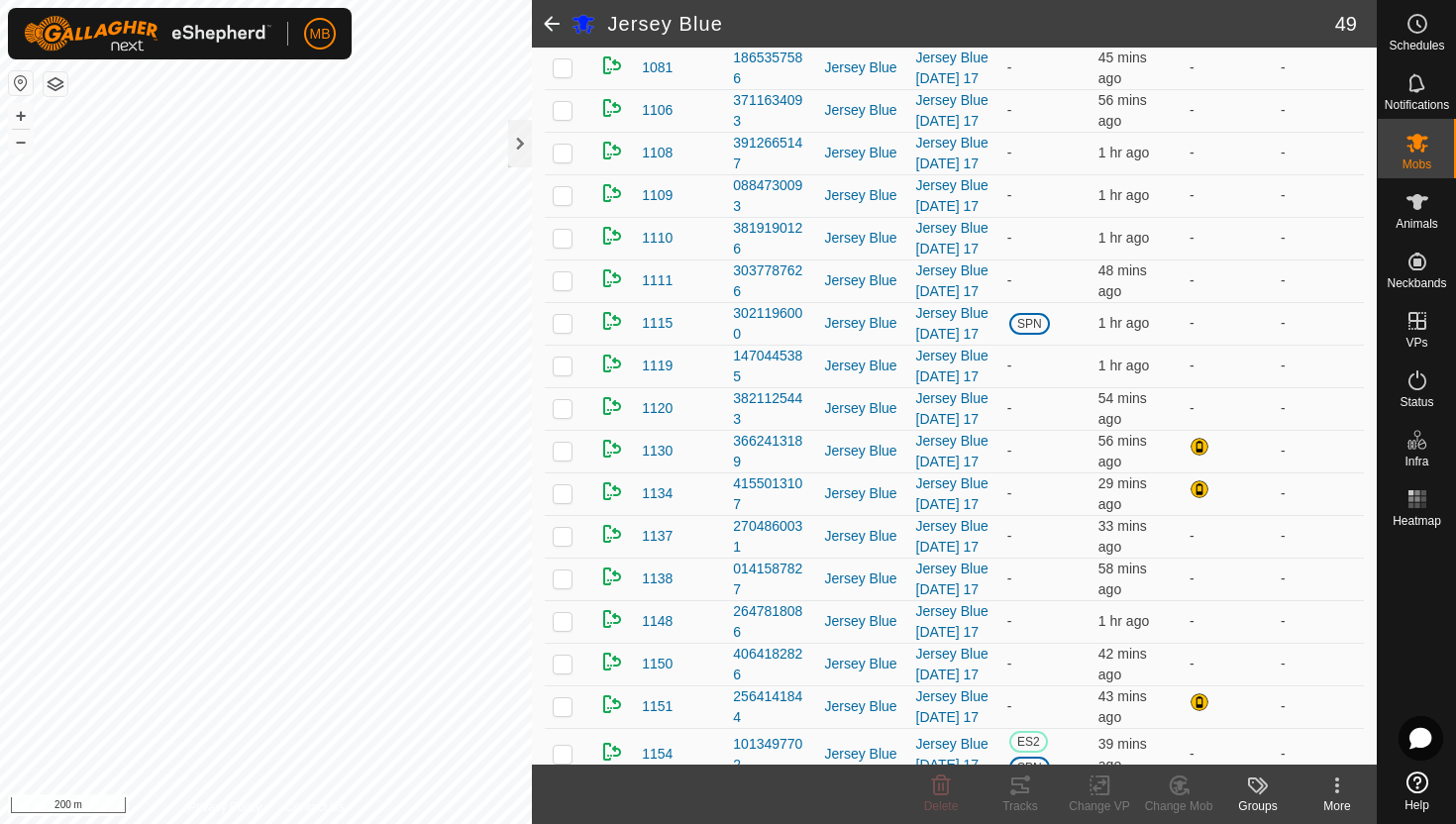 scroll, scrollTop: 0, scrollLeft: 0, axis: both 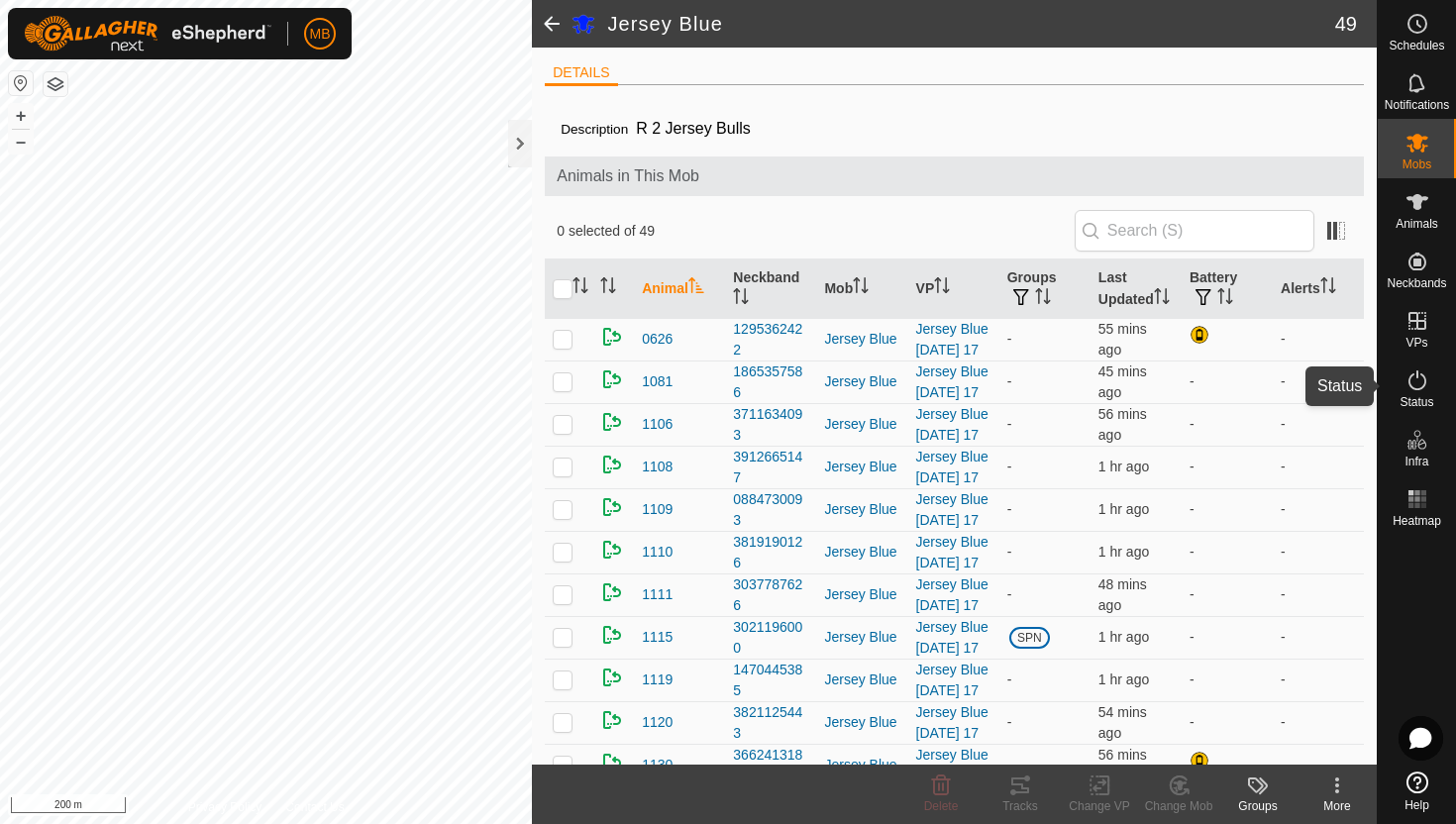 click 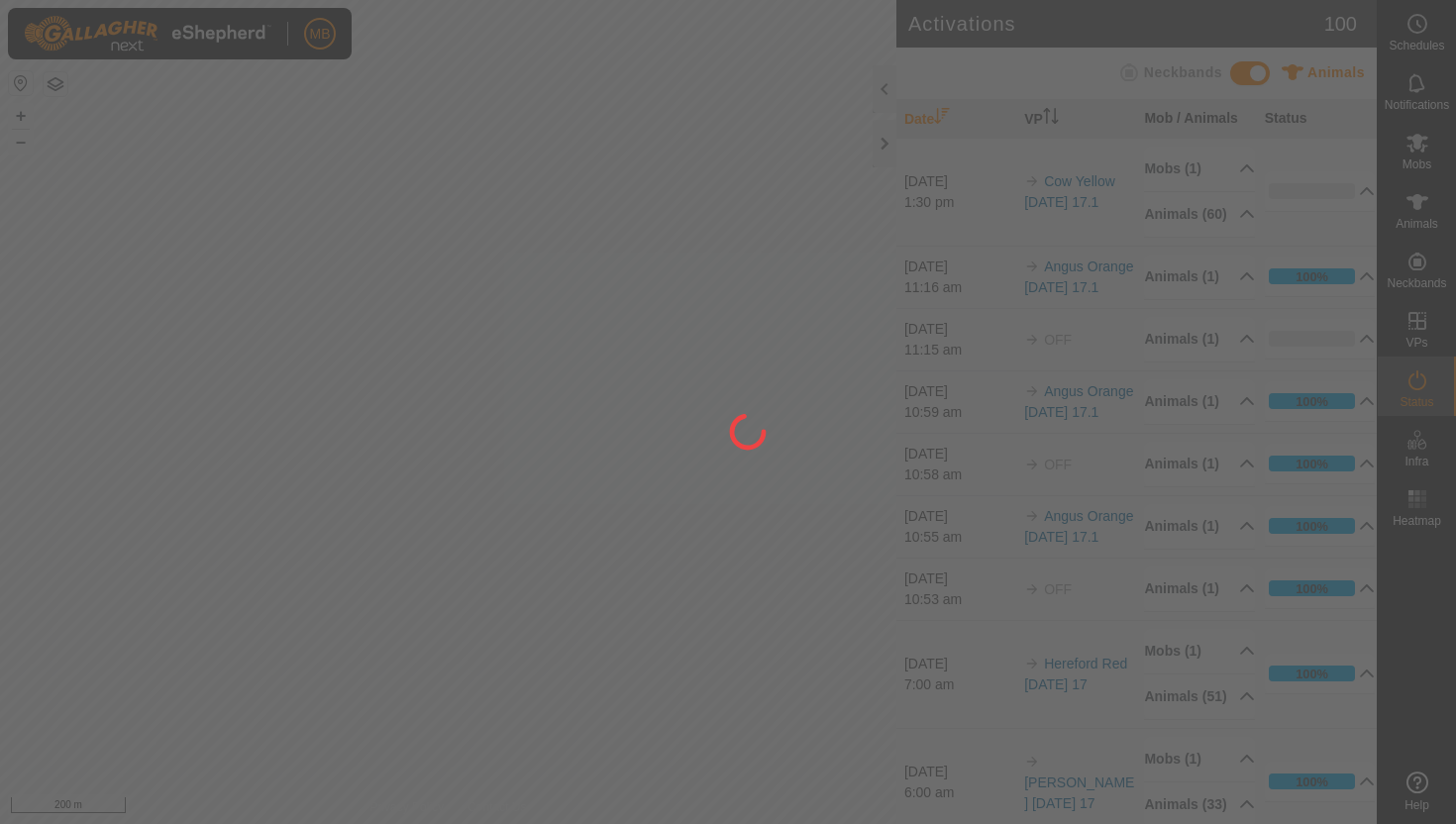 scroll, scrollTop: 0, scrollLeft: 0, axis: both 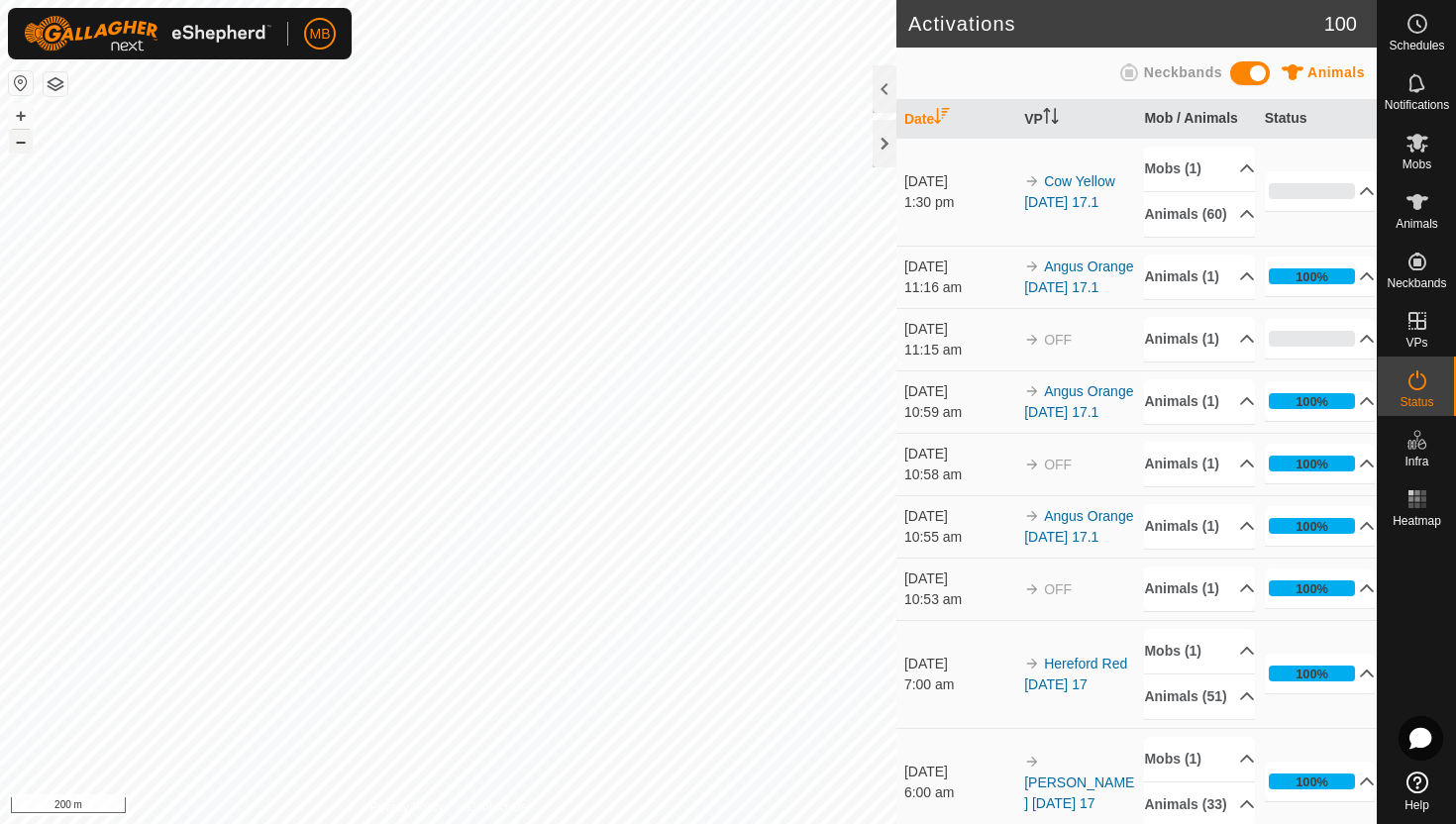 click on "–" at bounding box center [21, 142] 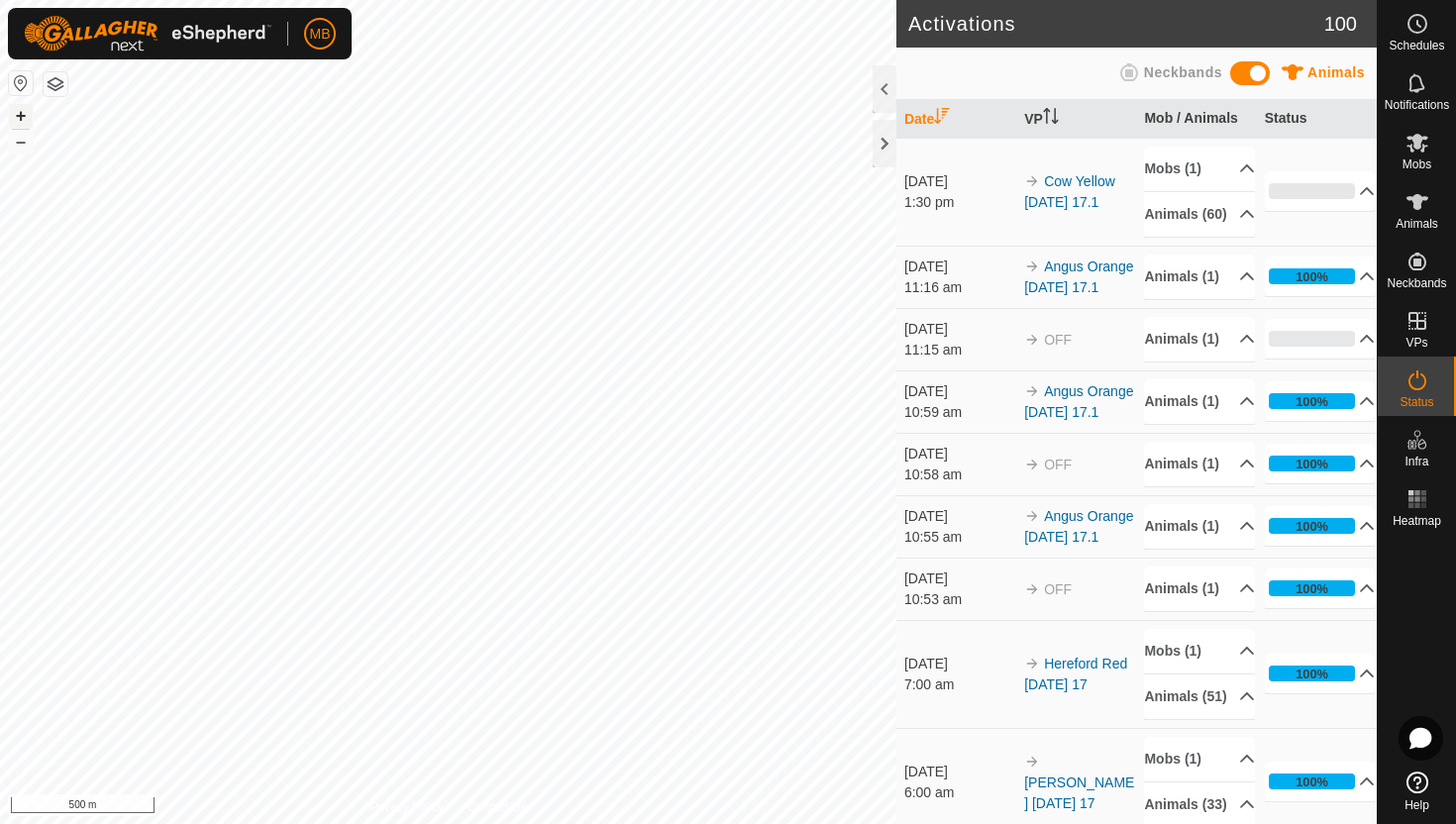 click on "+" at bounding box center (21, 116) 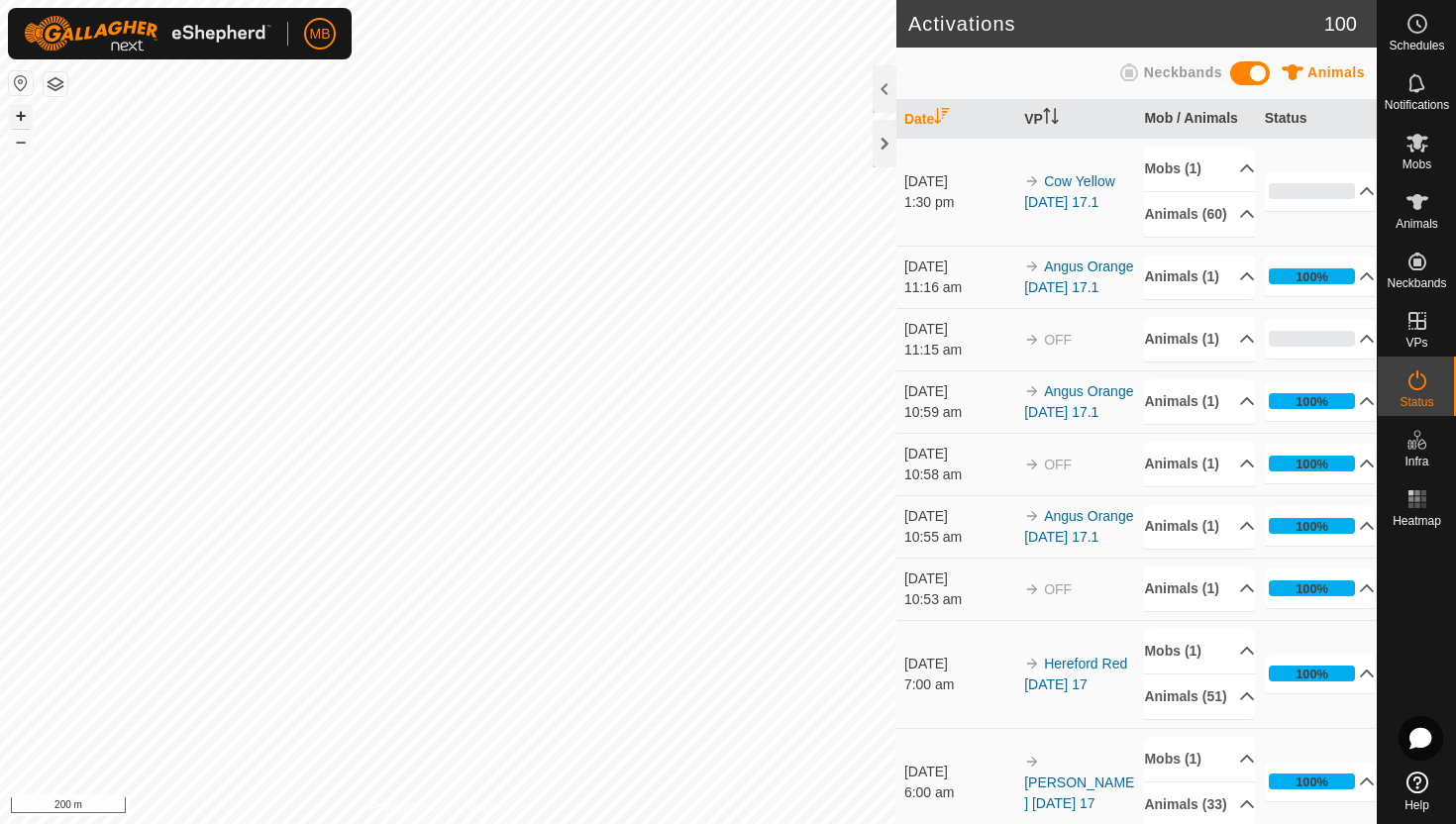 click on "+" at bounding box center (21, 116) 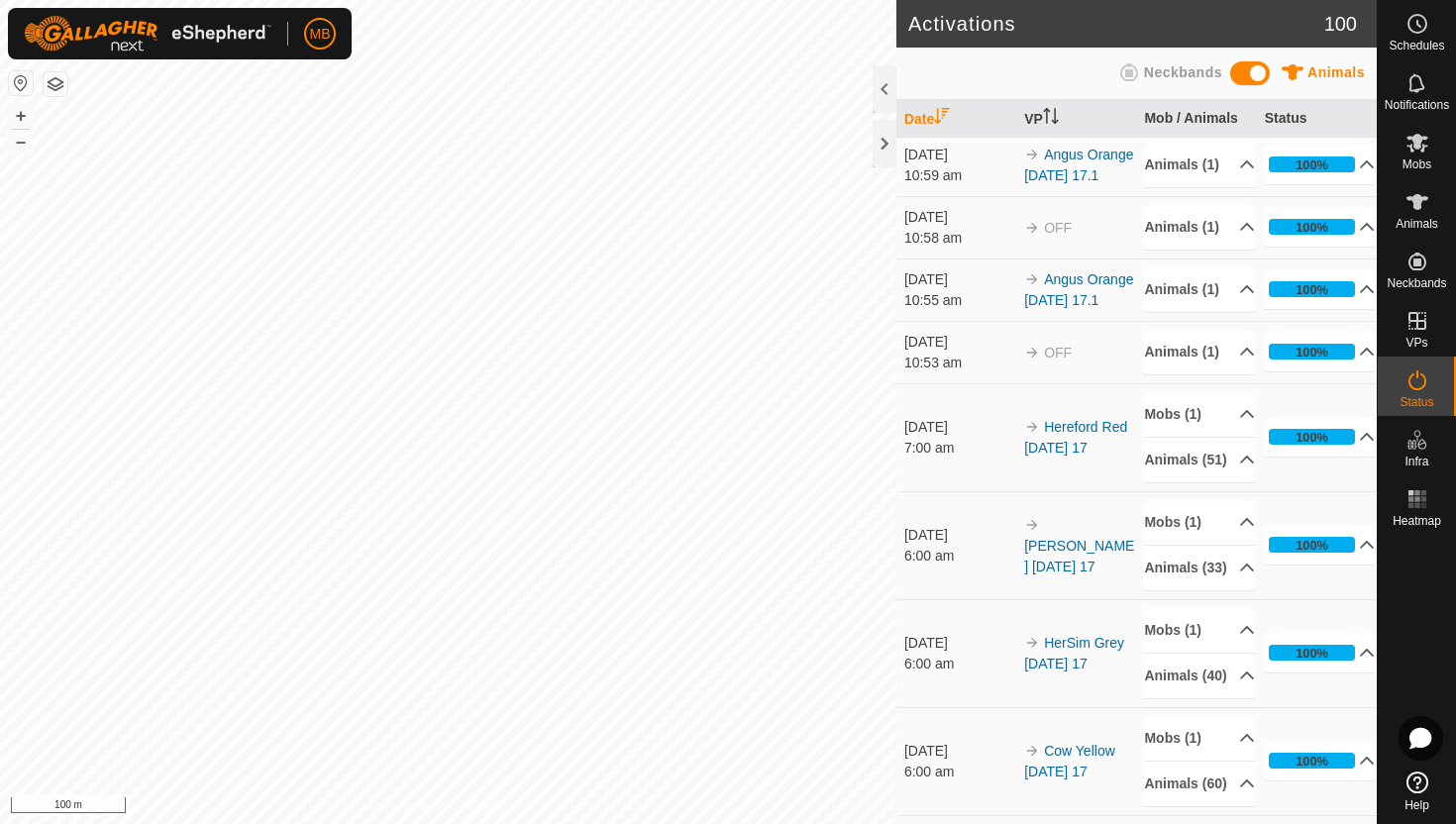 scroll, scrollTop: 0, scrollLeft: 0, axis: both 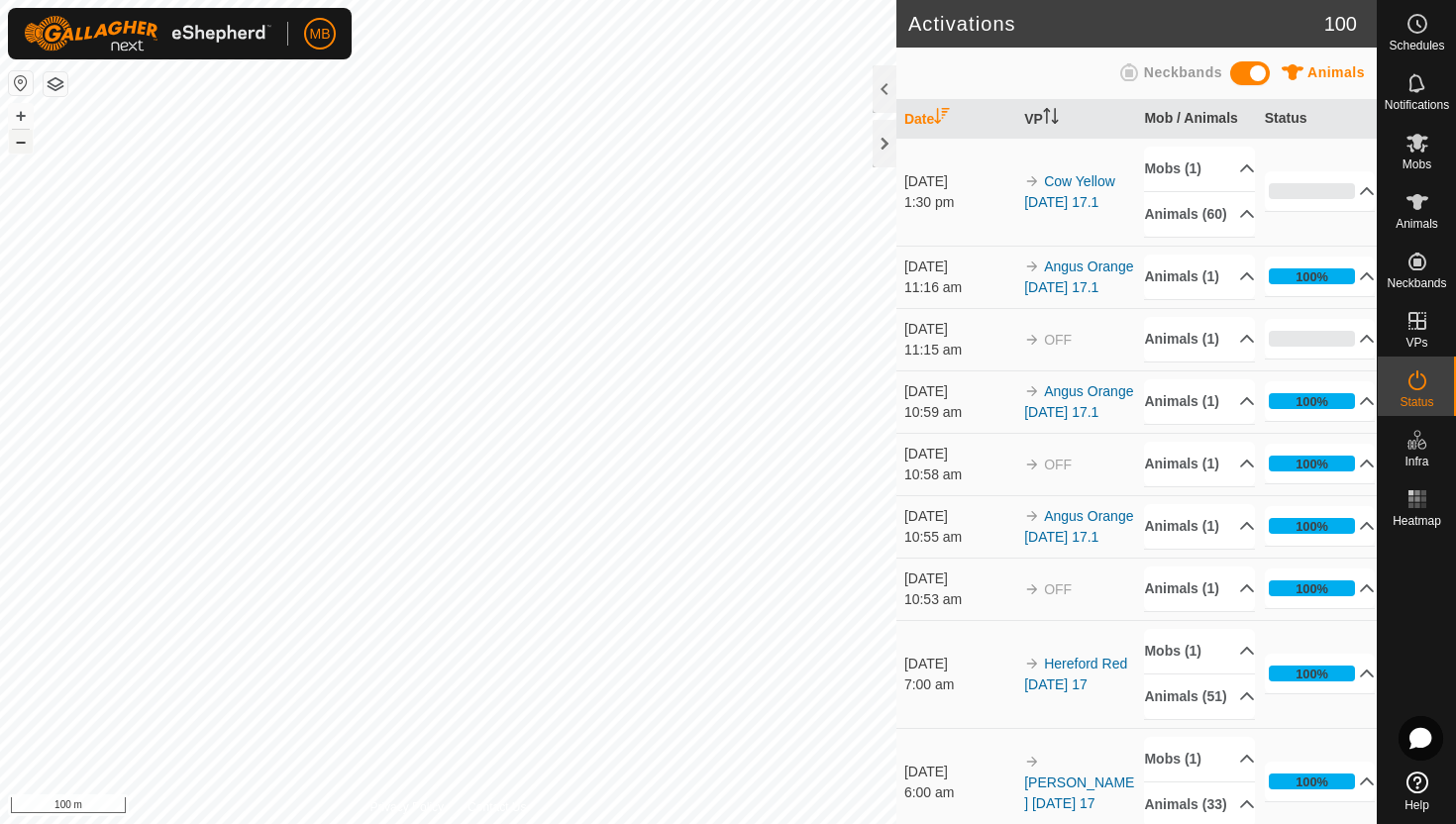 click on "–" at bounding box center [21, 142] 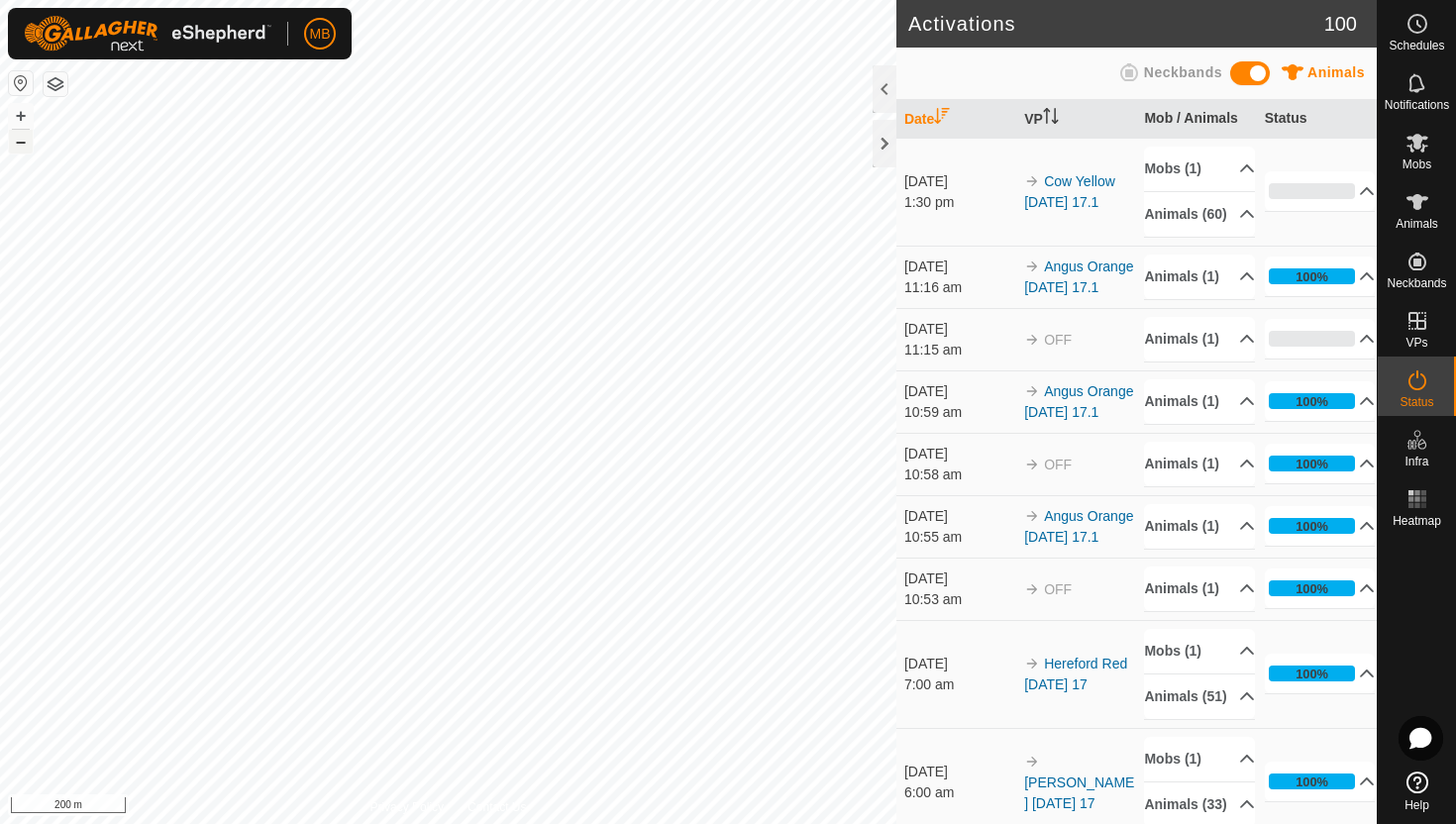 click on "–" at bounding box center [21, 142] 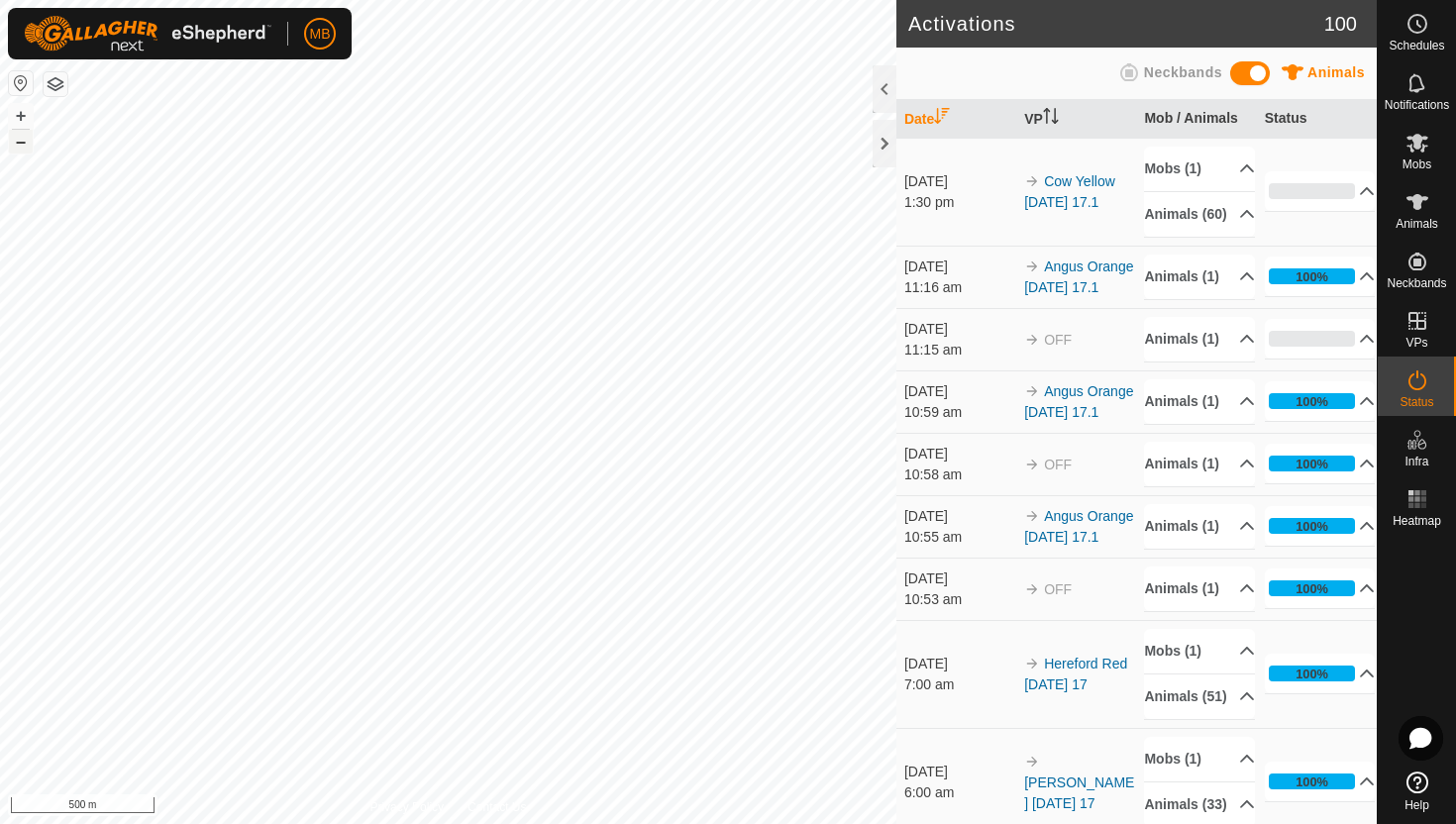 click on "–" at bounding box center [21, 142] 